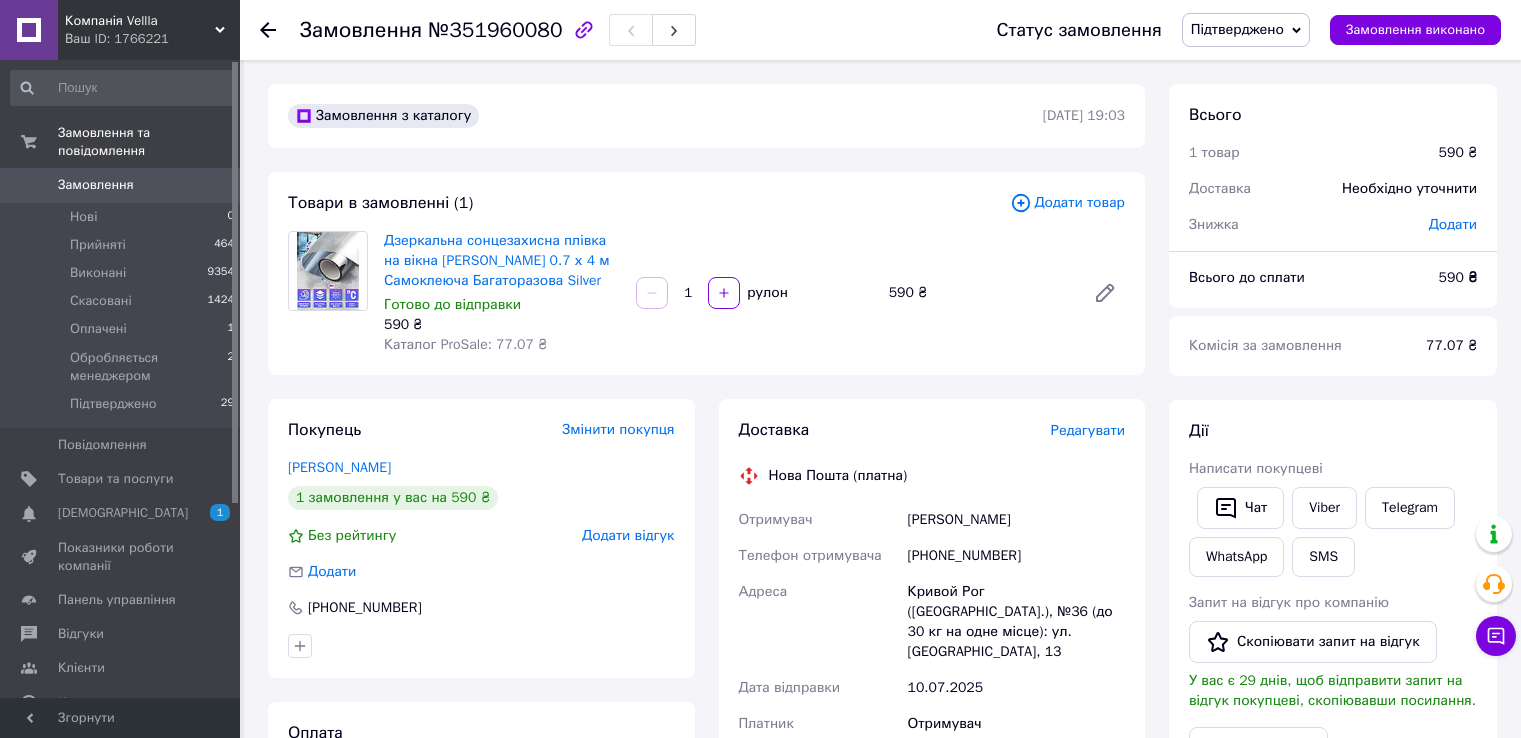 scroll, scrollTop: 100, scrollLeft: 0, axis: vertical 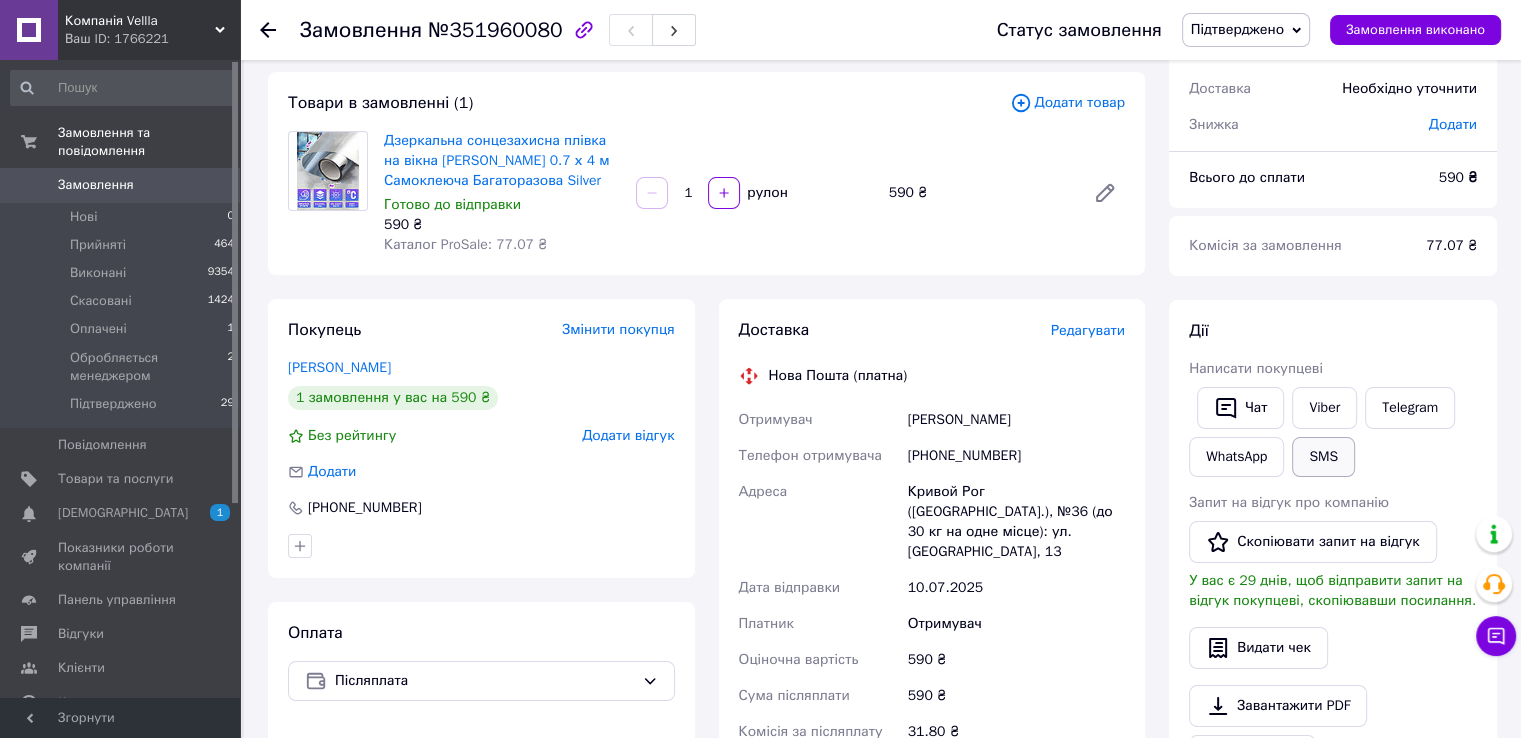 click on "SMS" at bounding box center (1323, 457) 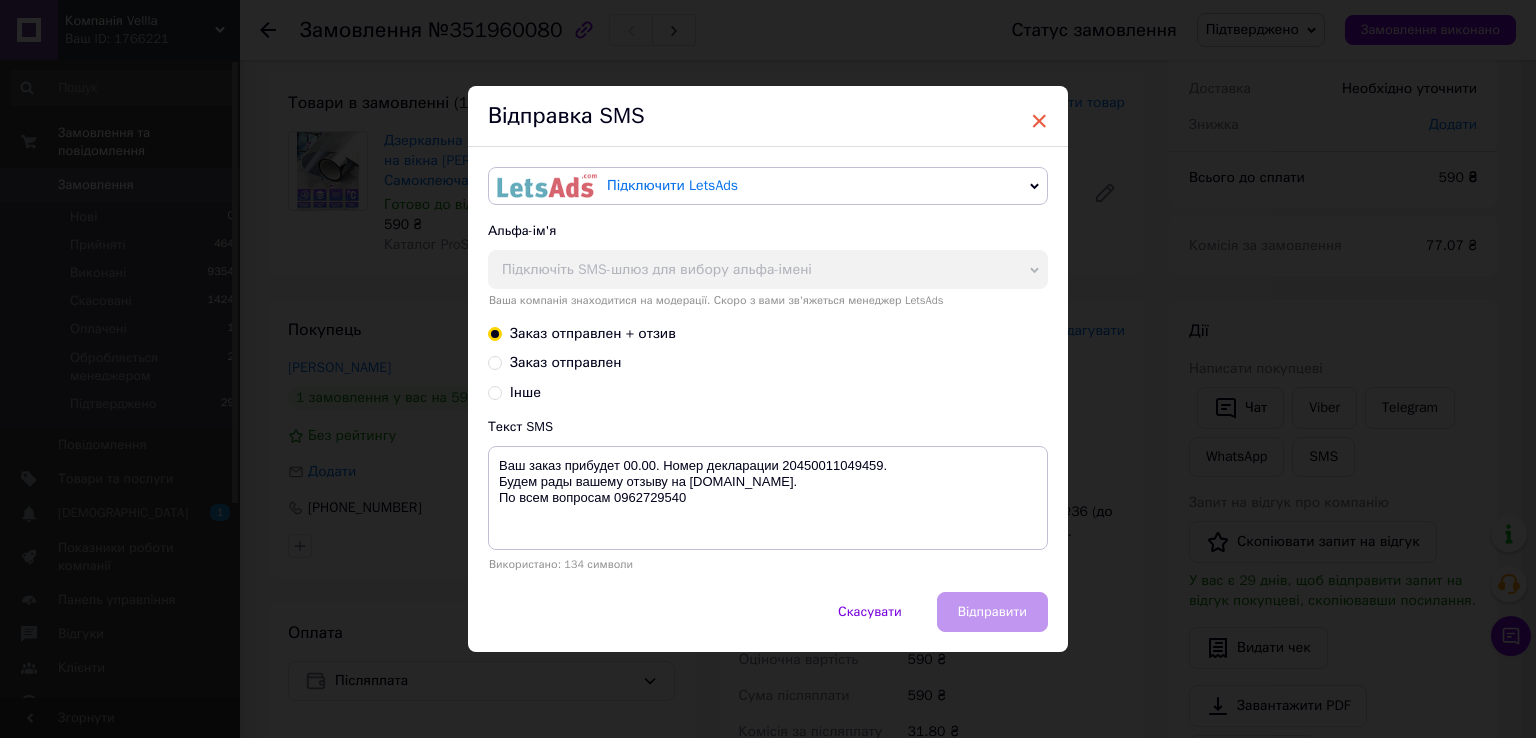 click on "×" at bounding box center [1039, 121] 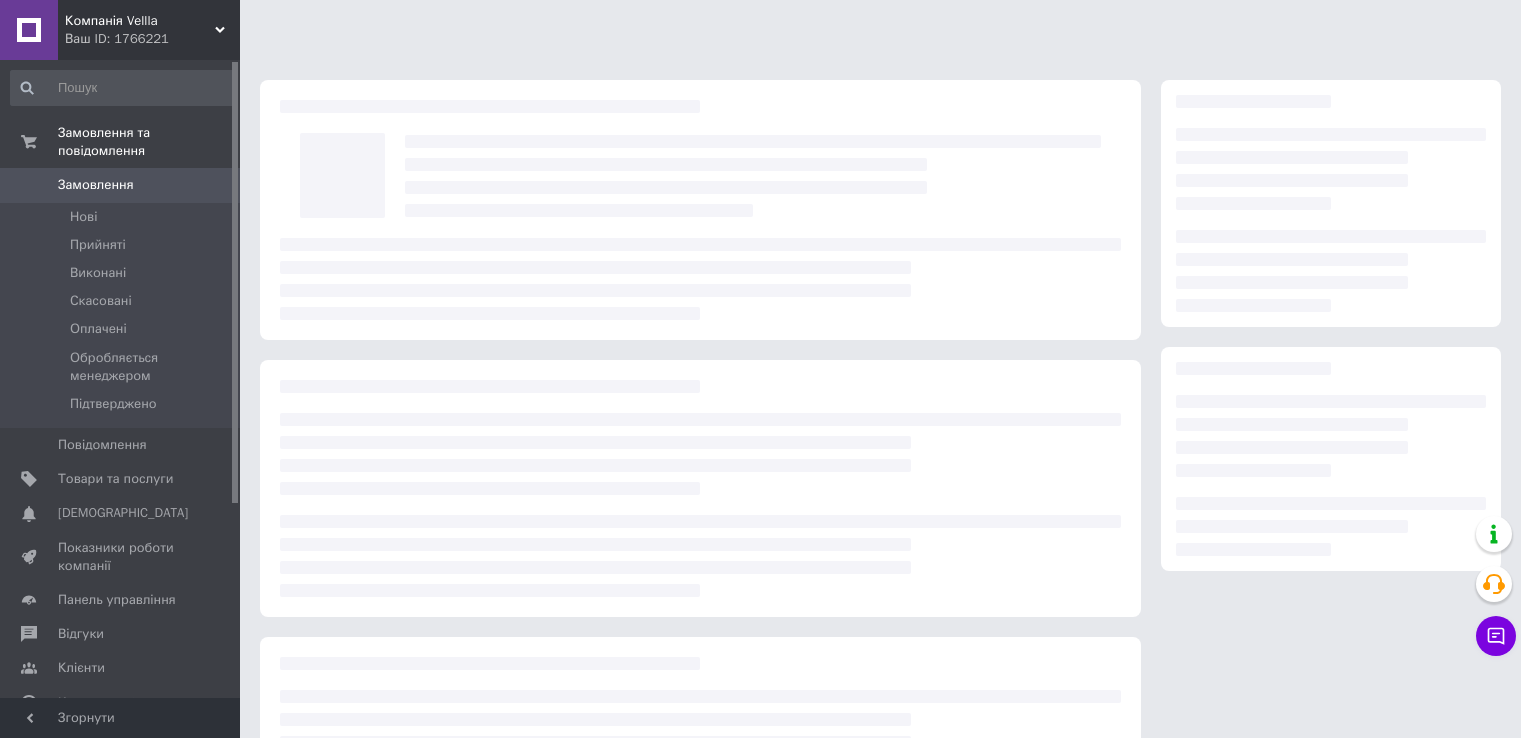 scroll, scrollTop: 100, scrollLeft: 0, axis: vertical 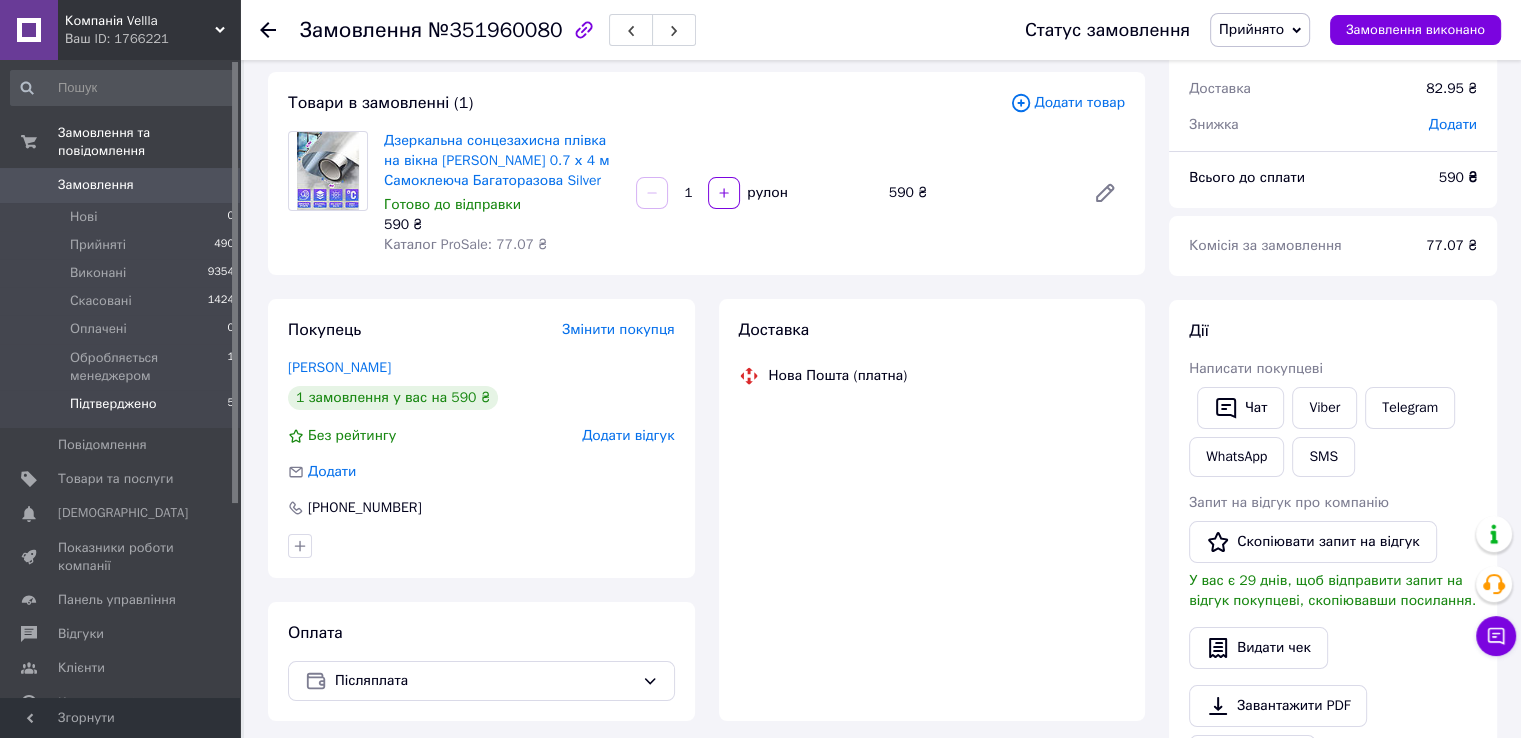 click on "Підтверджено 5" at bounding box center (123, 409) 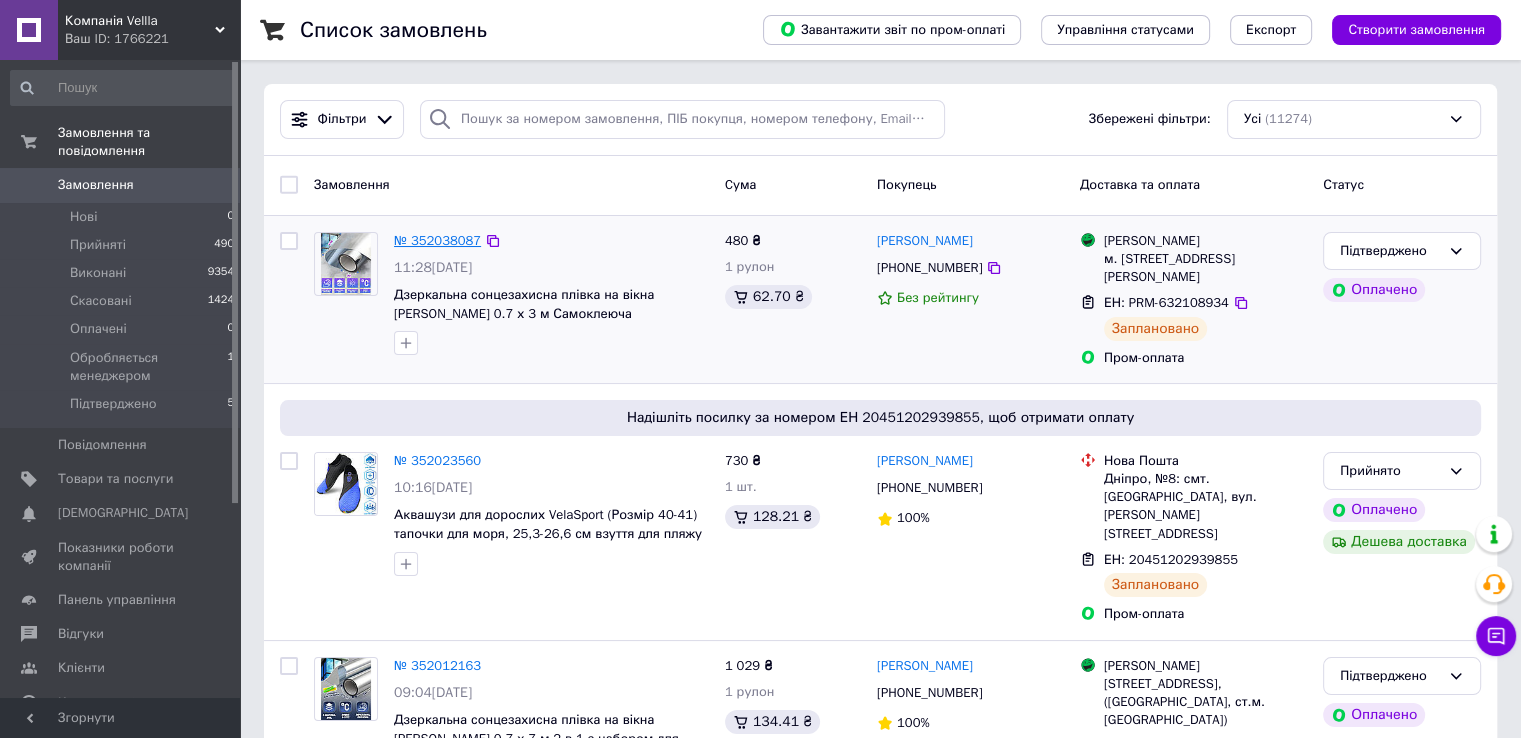 click on "№ 352038087" at bounding box center [437, 240] 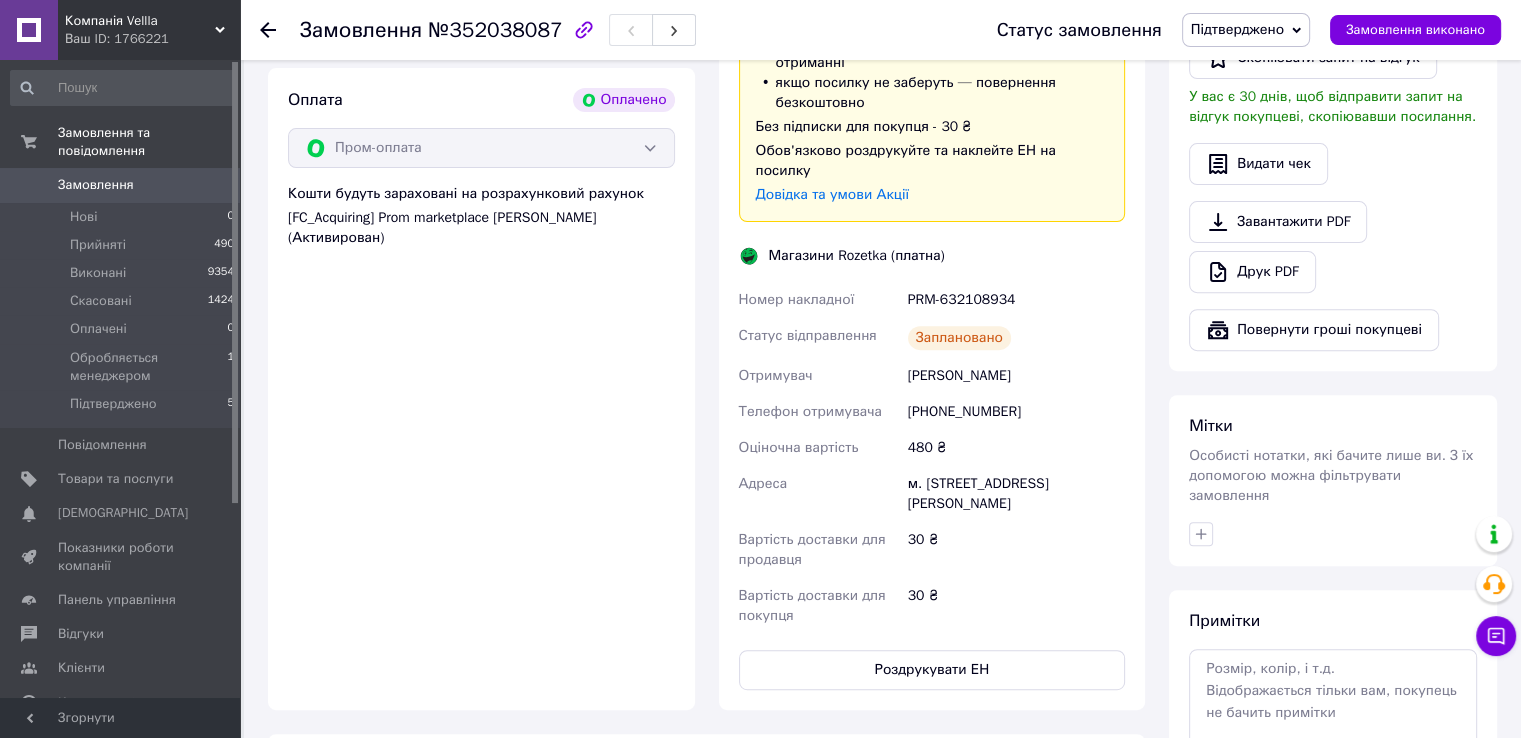 scroll, scrollTop: 973, scrollLeft: 0, axis: vertical 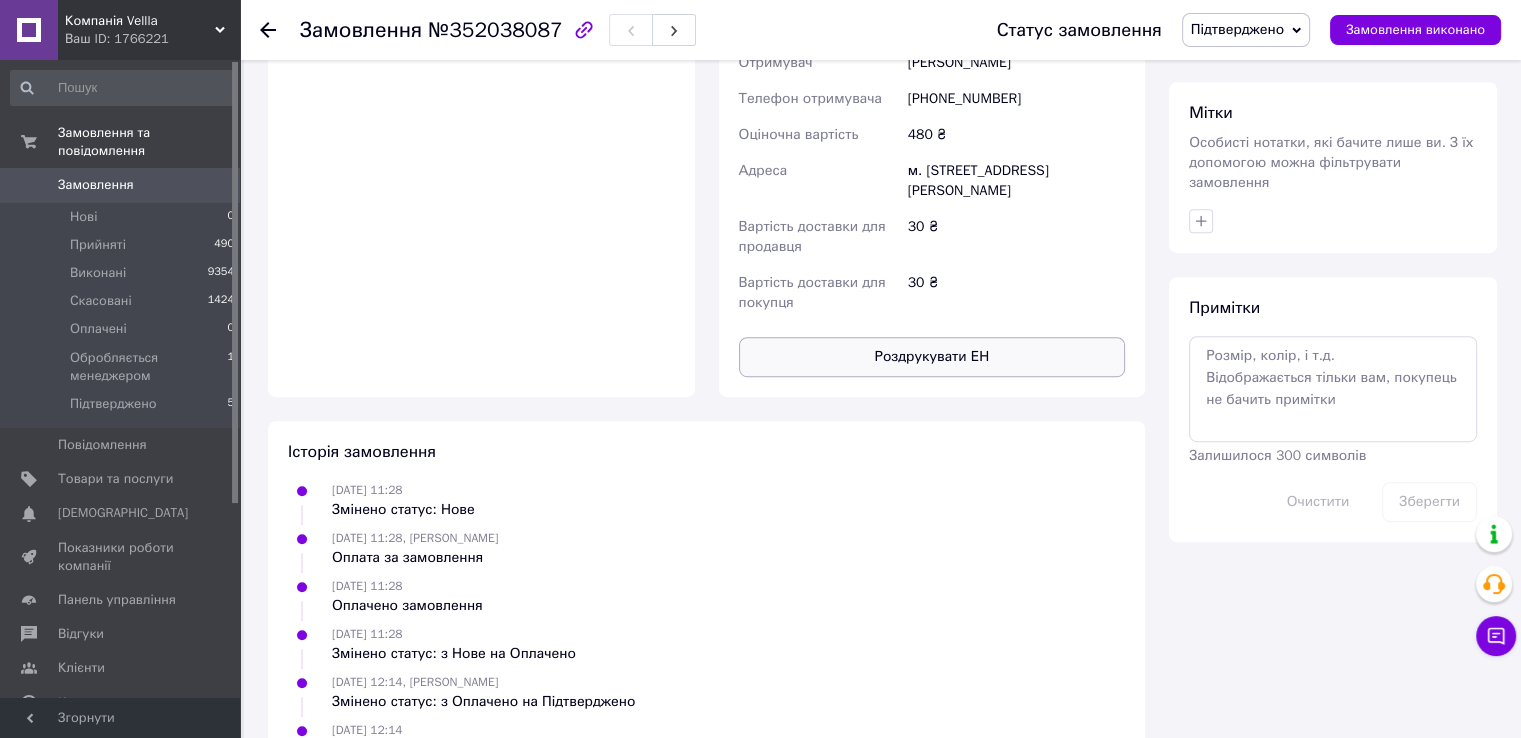 click on "Роздрукувати ЕН" at bounding box center (932, 357) 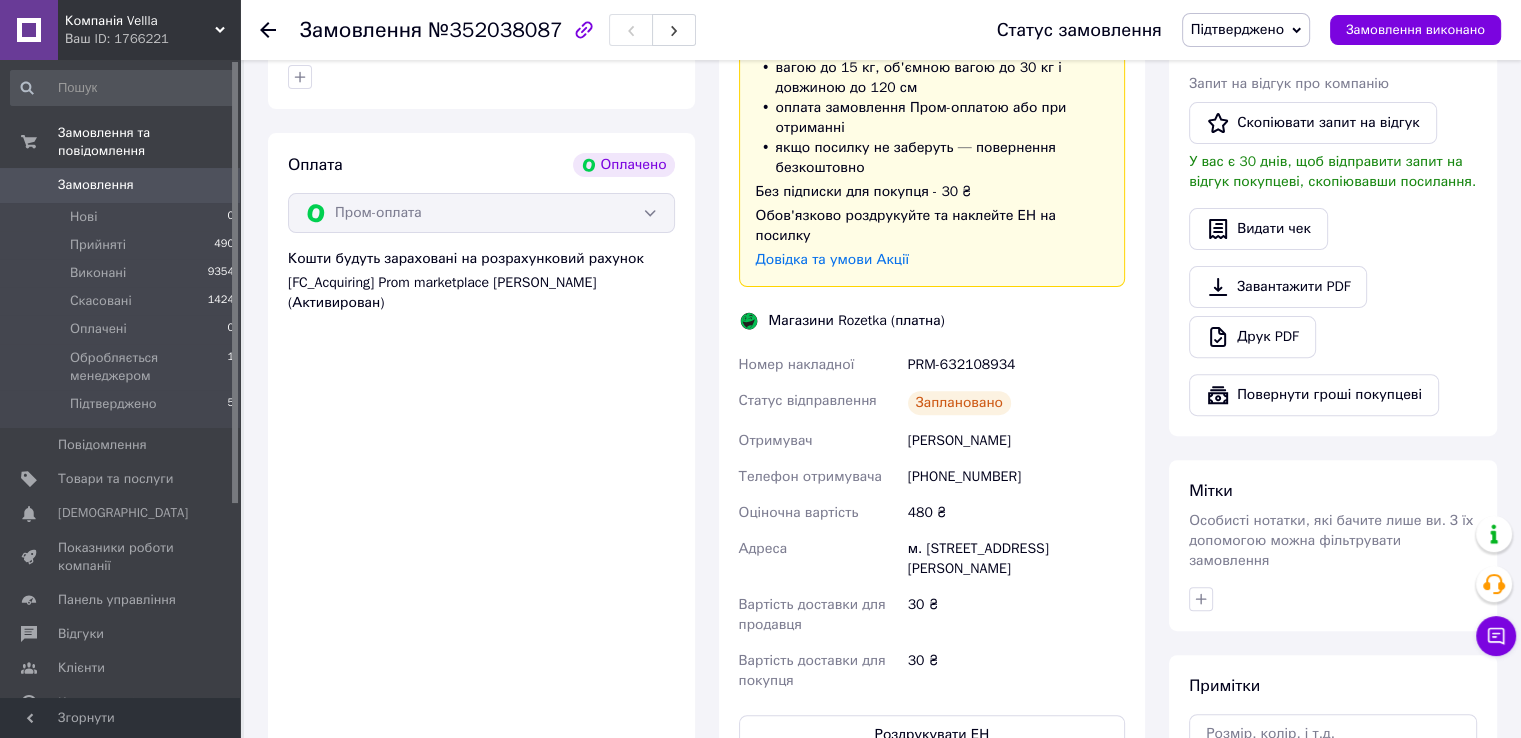 scroll, scrollTop: 573, scrollLeft: 0, axis: vertical 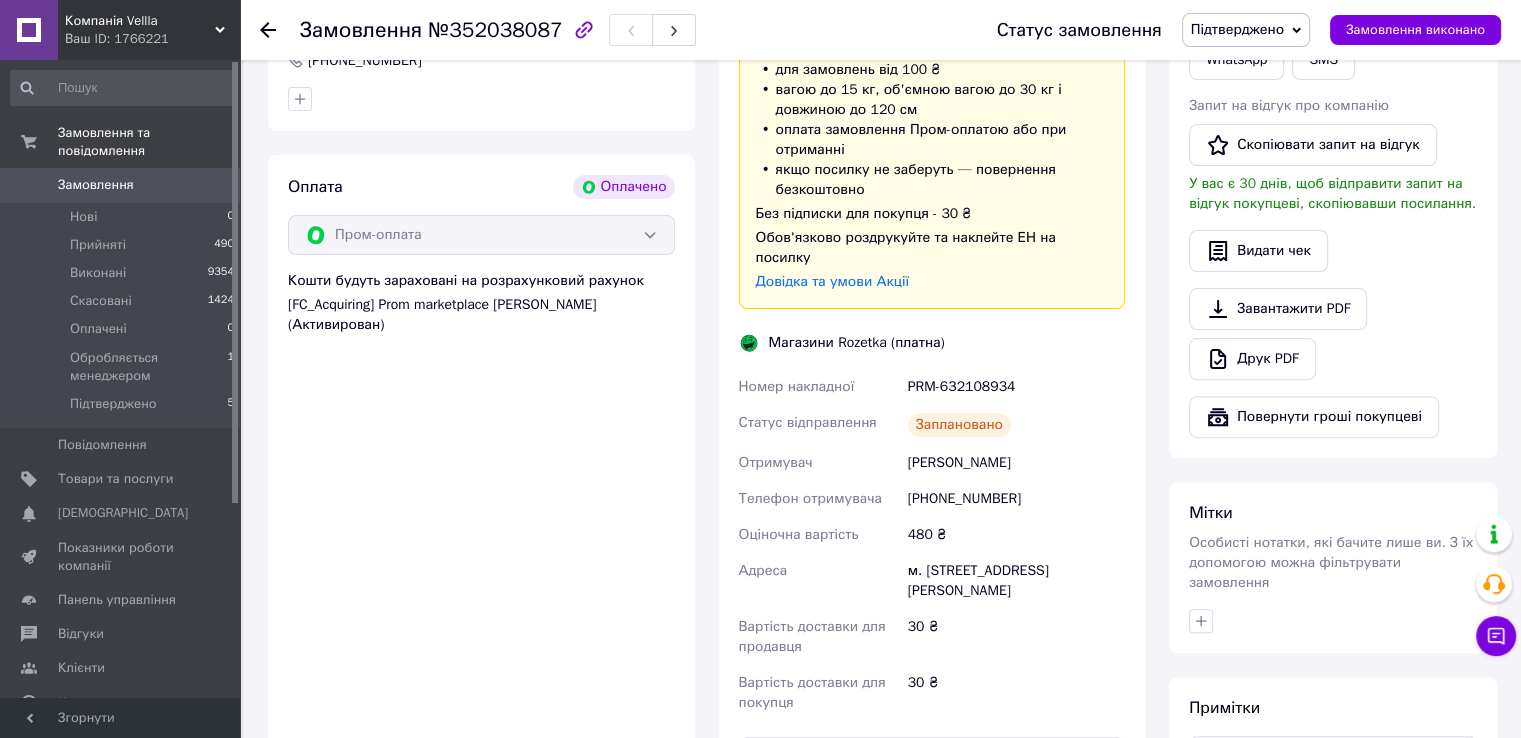 click 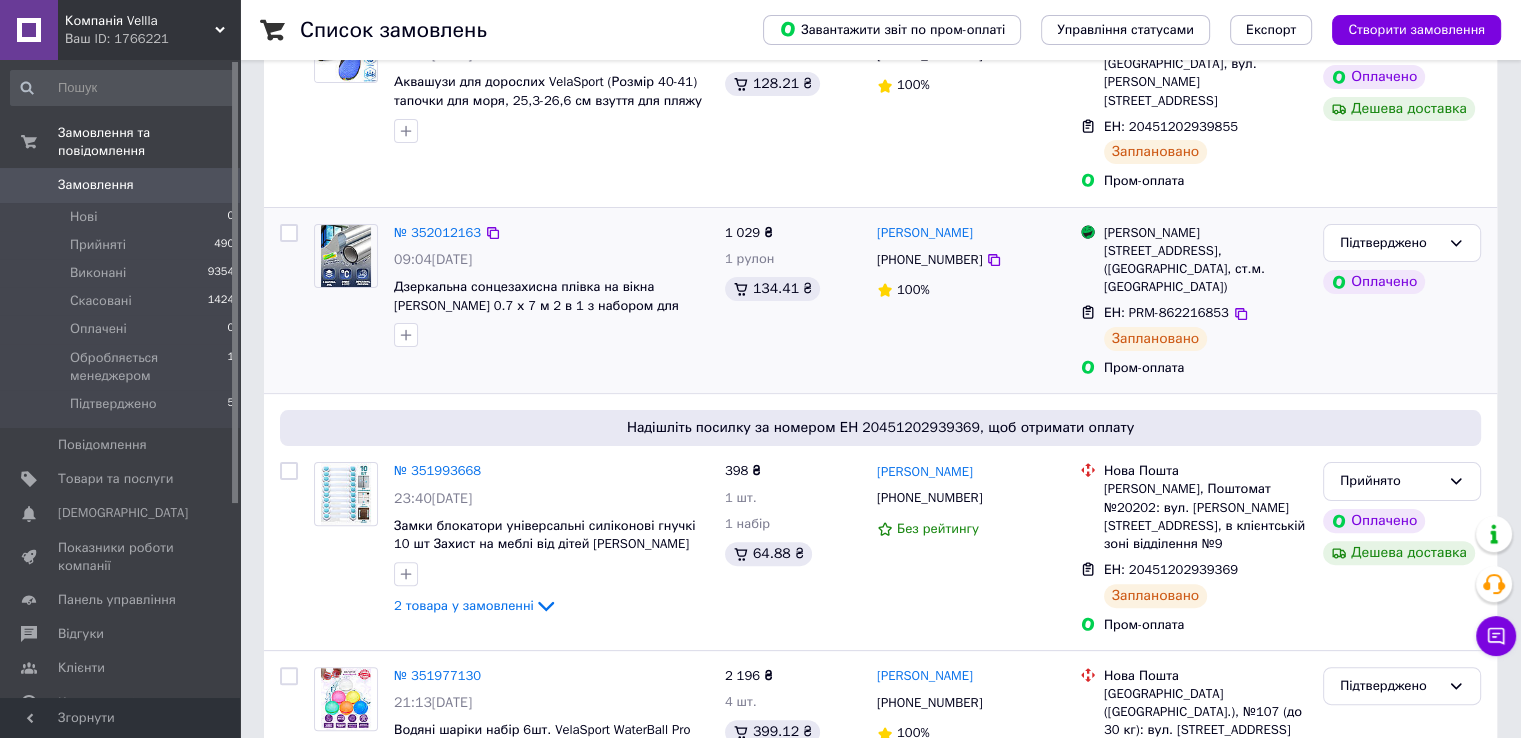 scroll, scrollTop: 500, scrollLeft: 0, axis: vertical 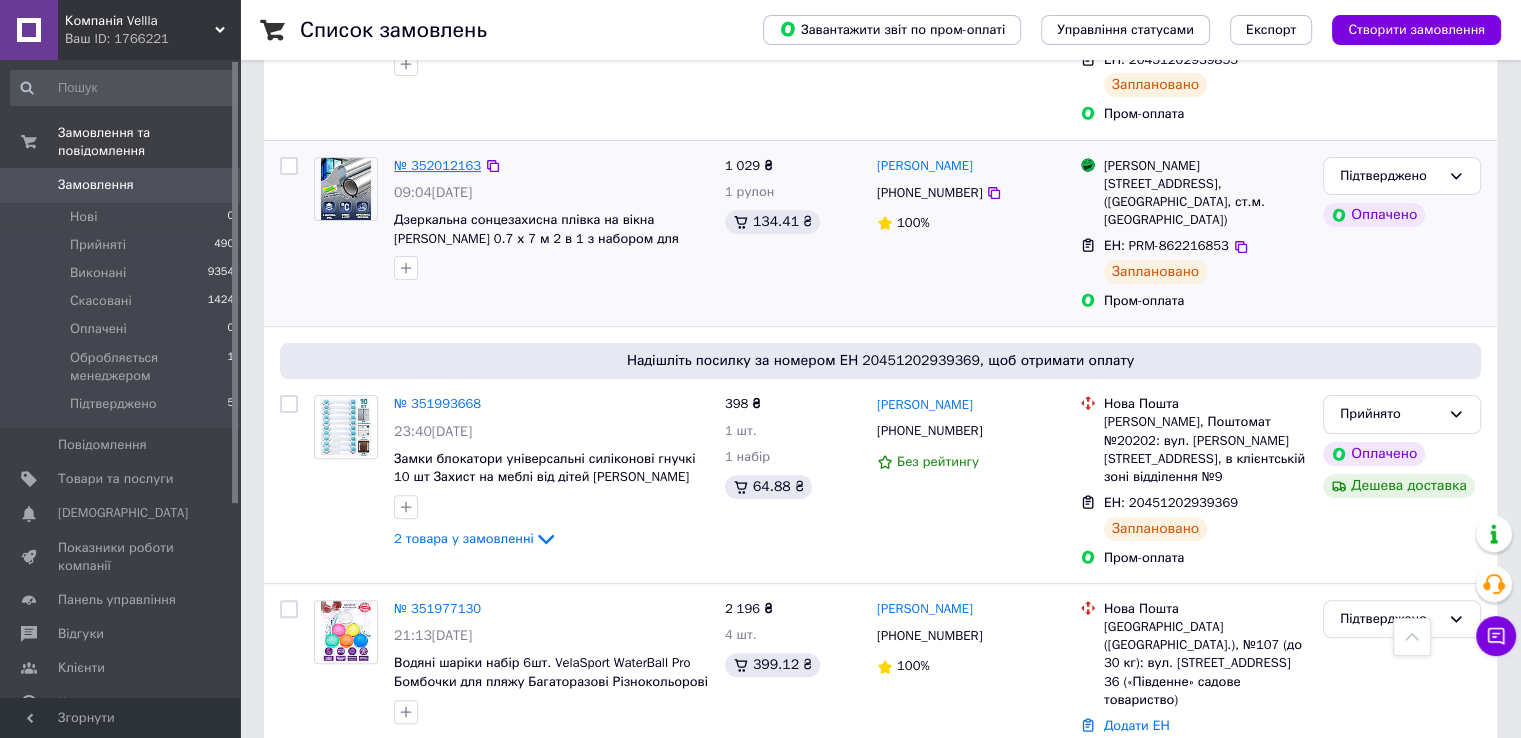 click on "№ 352012163" at bounding box center [437, 165] 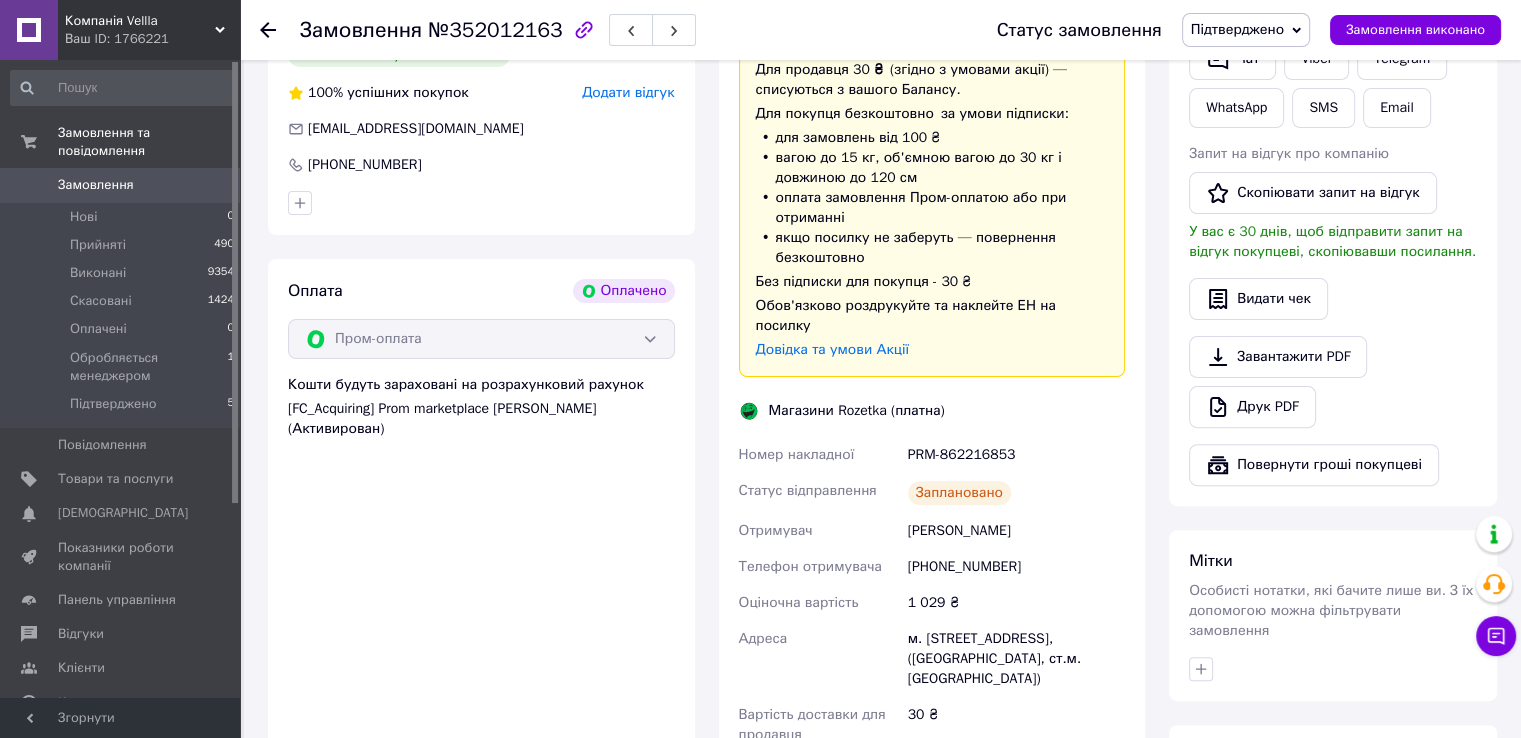 scroll, scrollTop: 681, scrollLeft: 0, axis: vertical 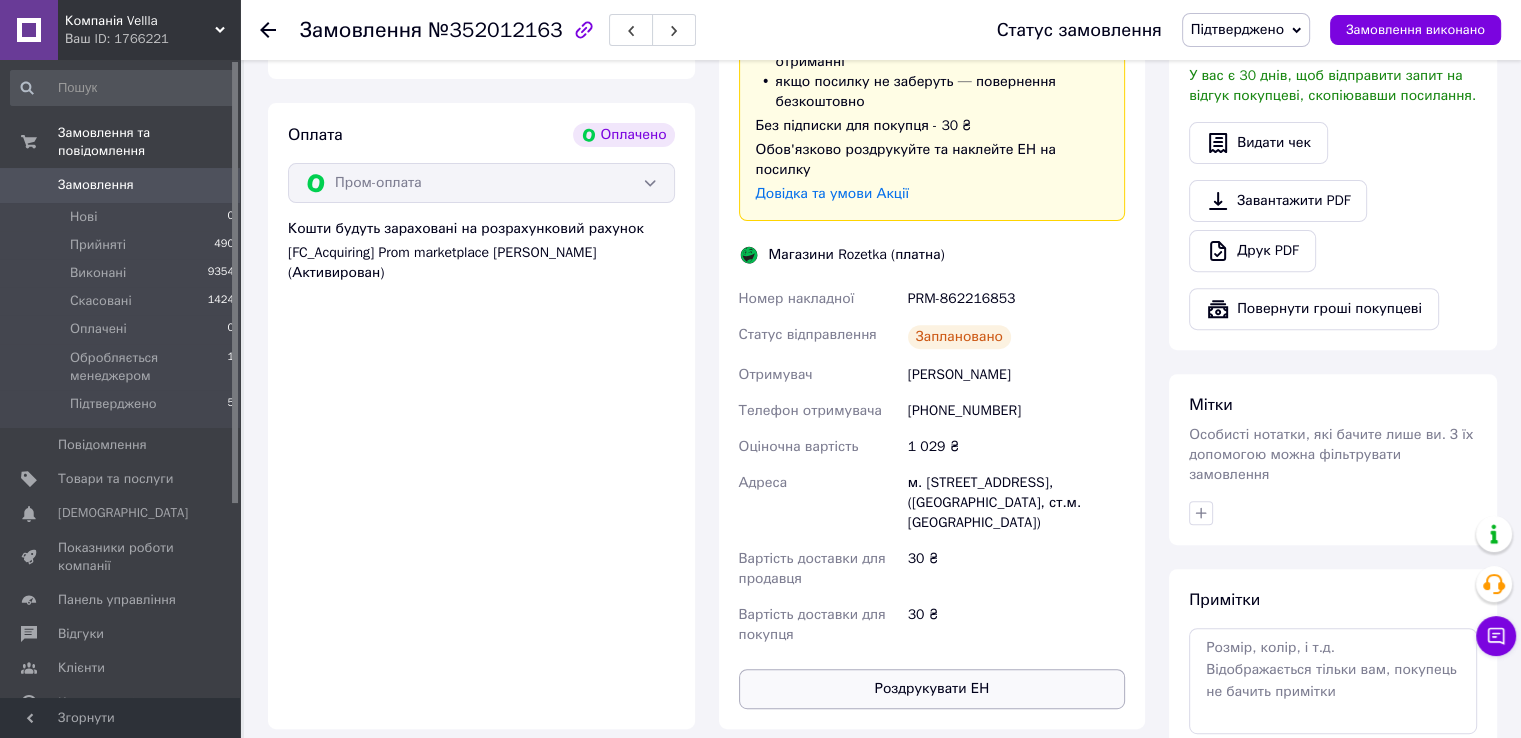 click on "Роздрукувати ЕН" at bounding box center (932, 689) 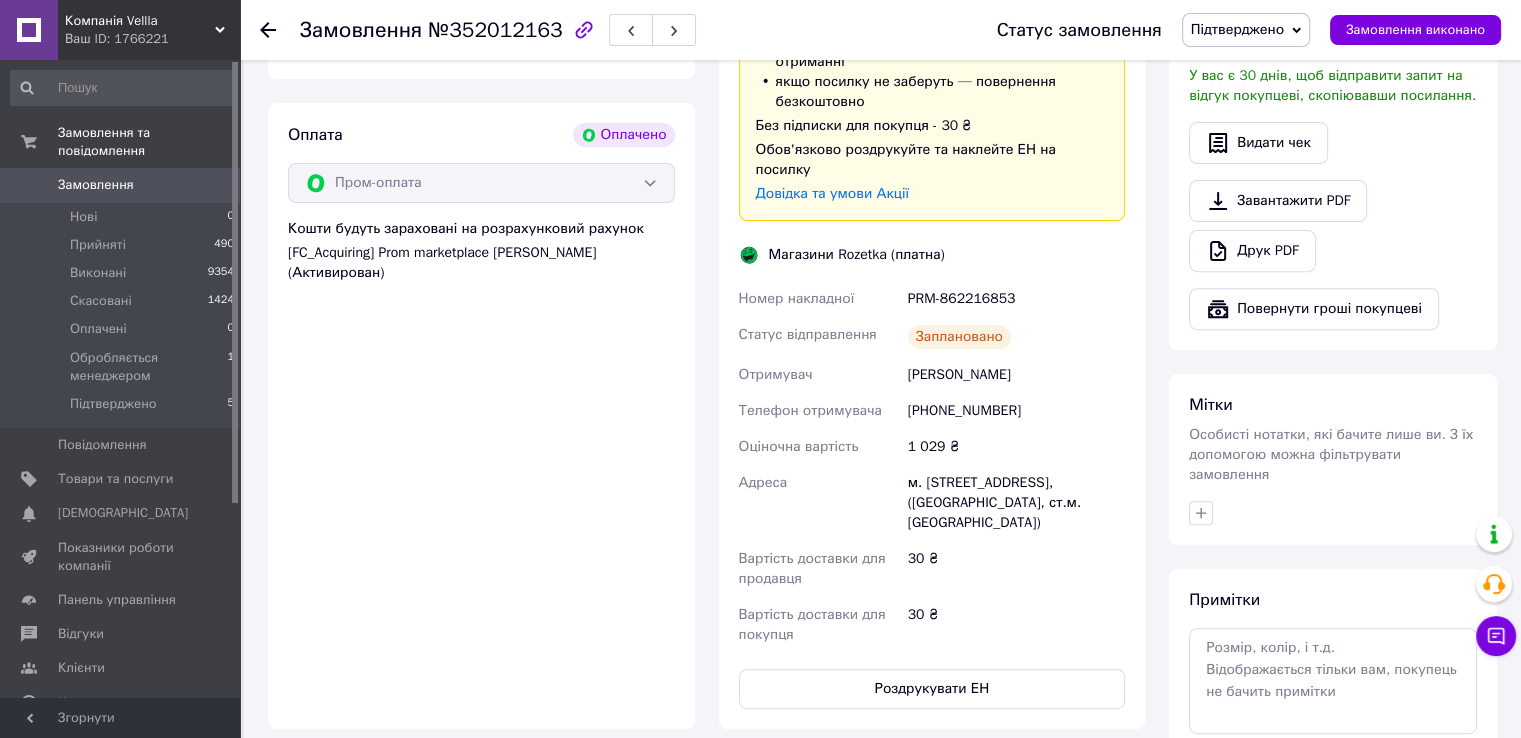 click at bounding box center [280, 30] 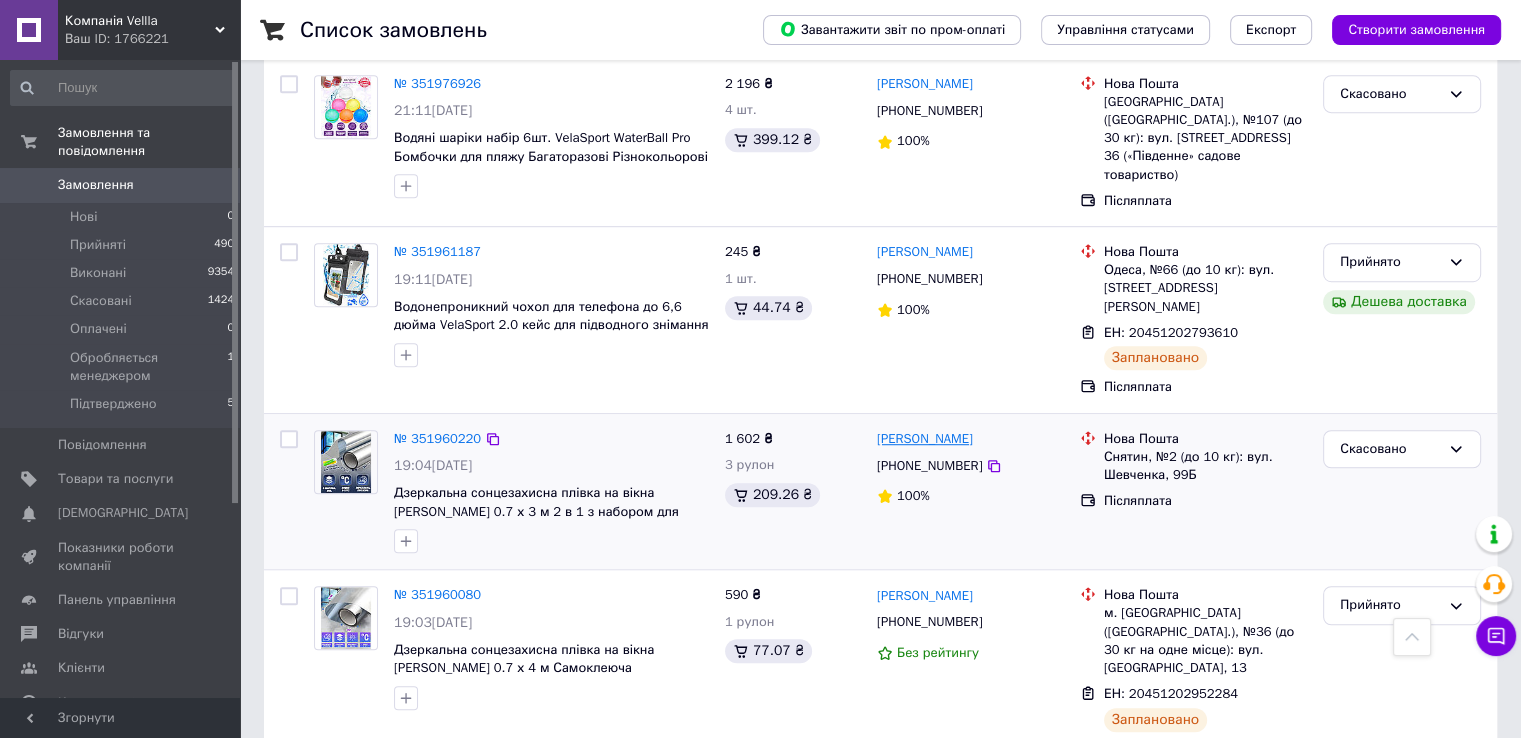 scroll, scrollTop: 1200, scrollLeft: 0, axis: vertical 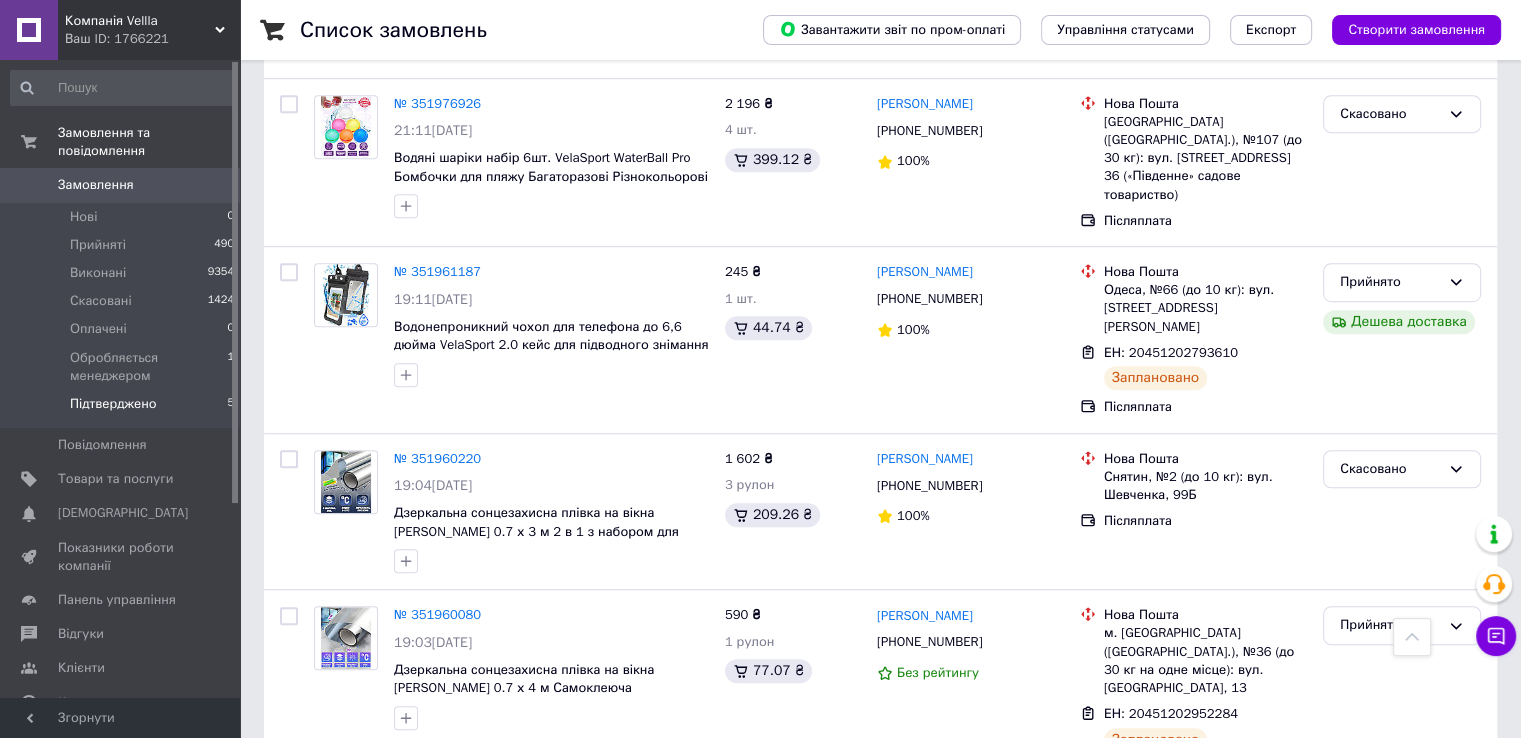 click on "Підтверджено 5" at bounding box center (123, 409) 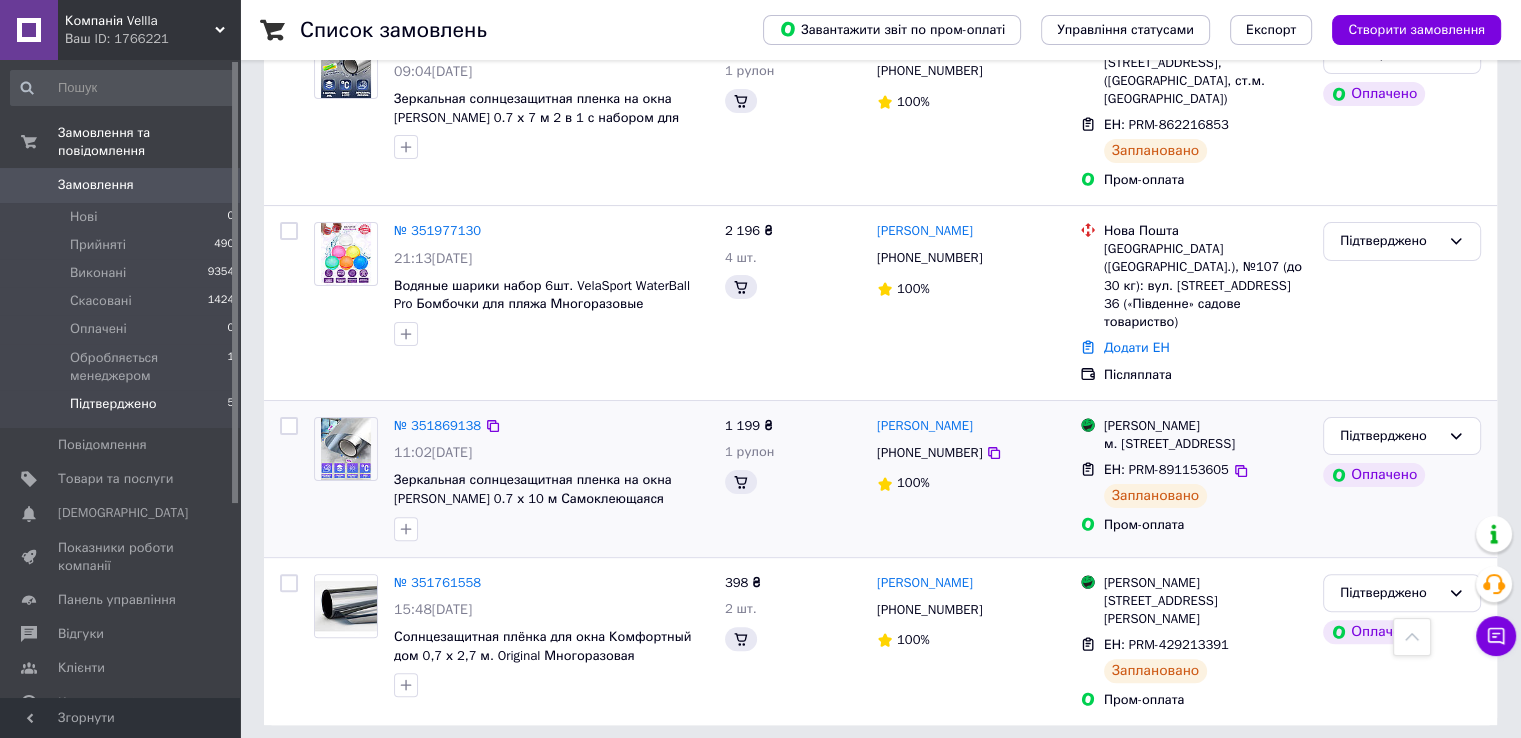 scroll, scrollTop: 439, scrollLeft: 0, axis: vertical 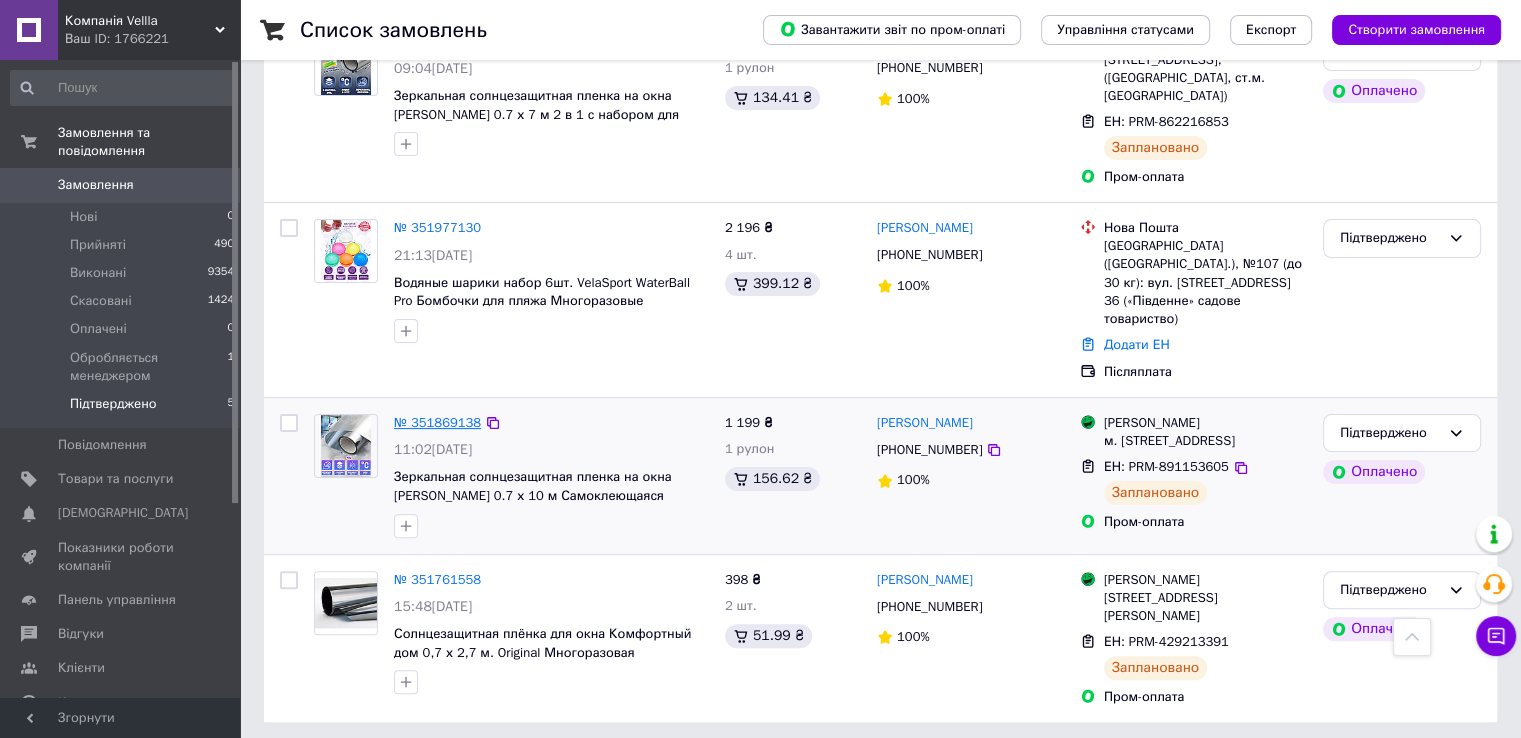 click on "№ 351869138" at bounding box center (437, 422) 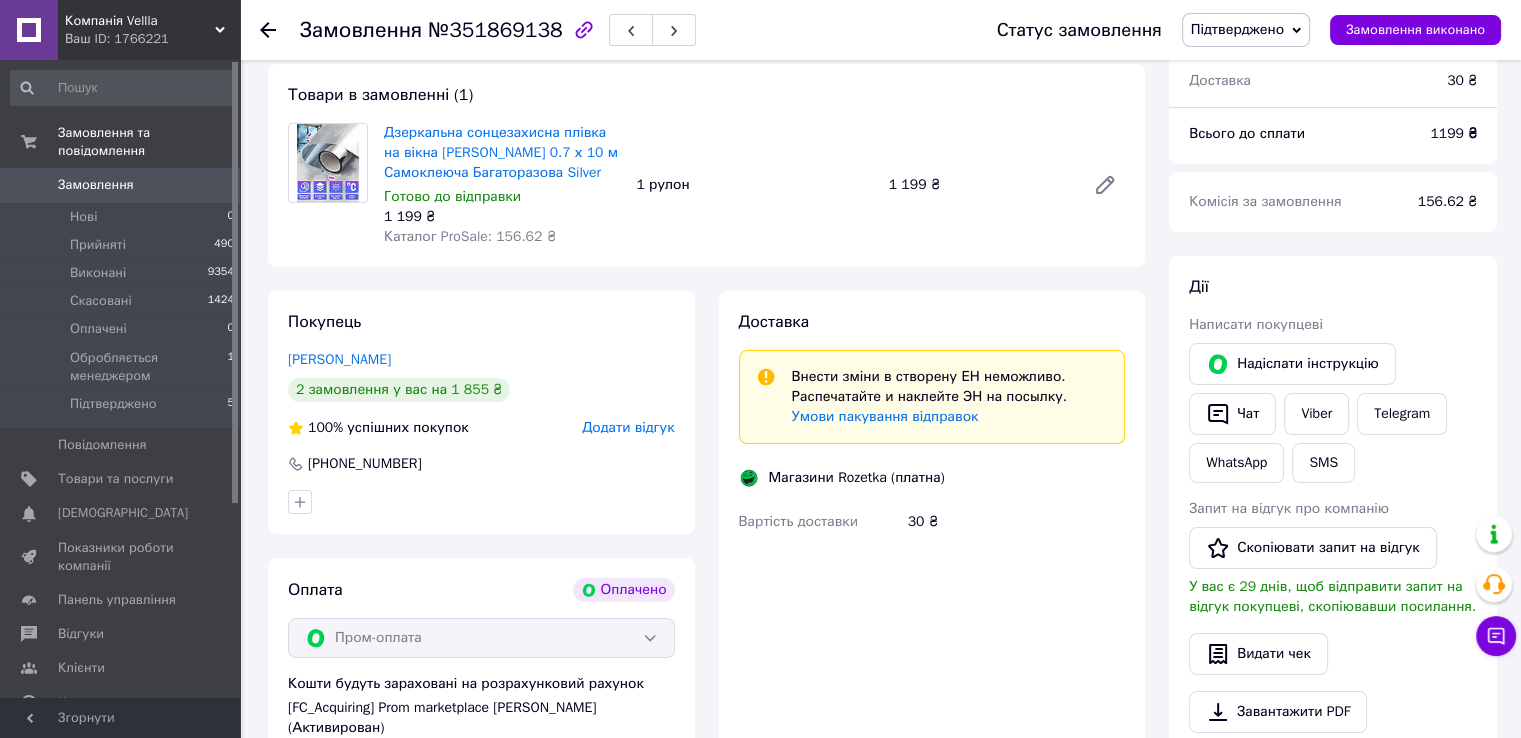 scroll, scrollTop: 565, scrollLeft: 0, axis: vertical 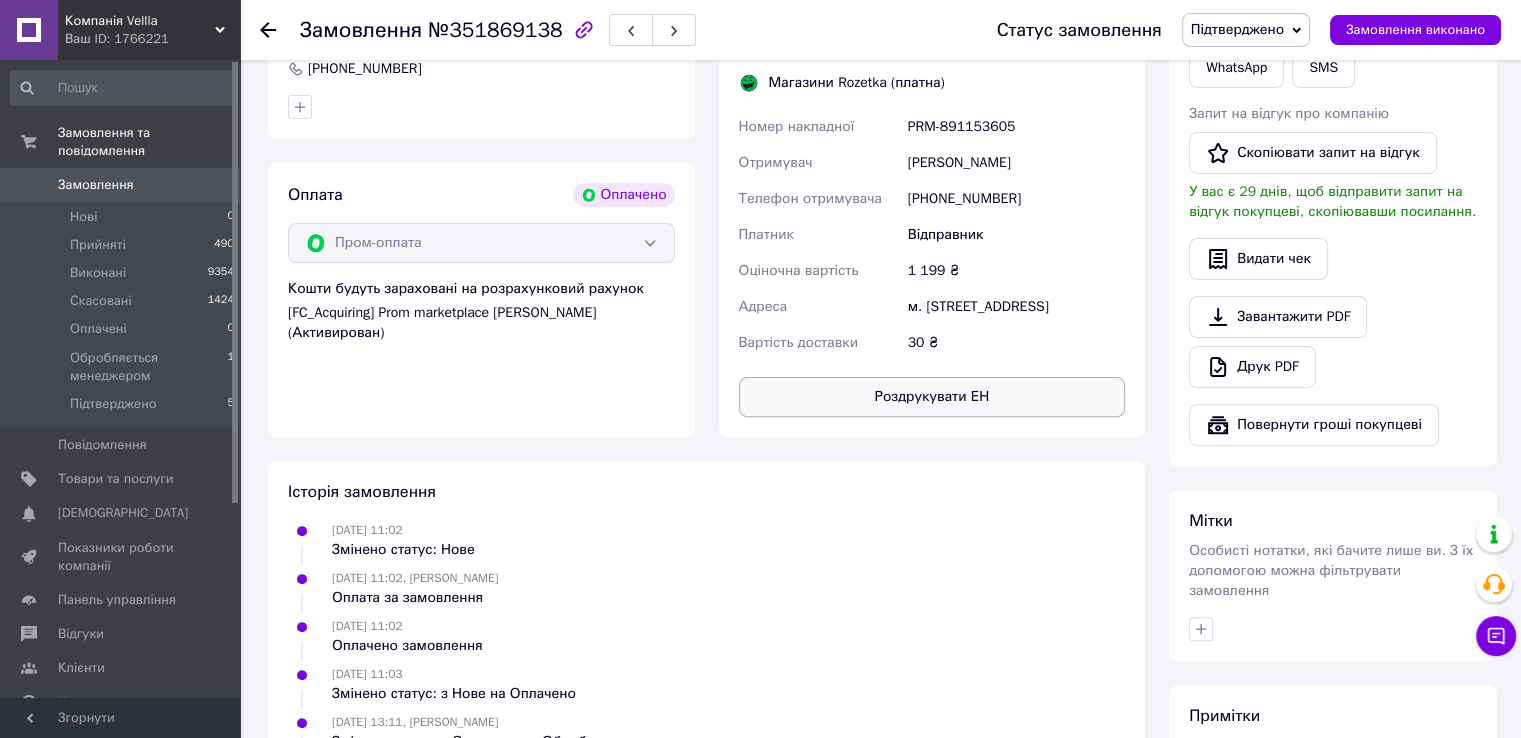 click on "Роздрукувати ЕН" at bounding box center (932, 397) 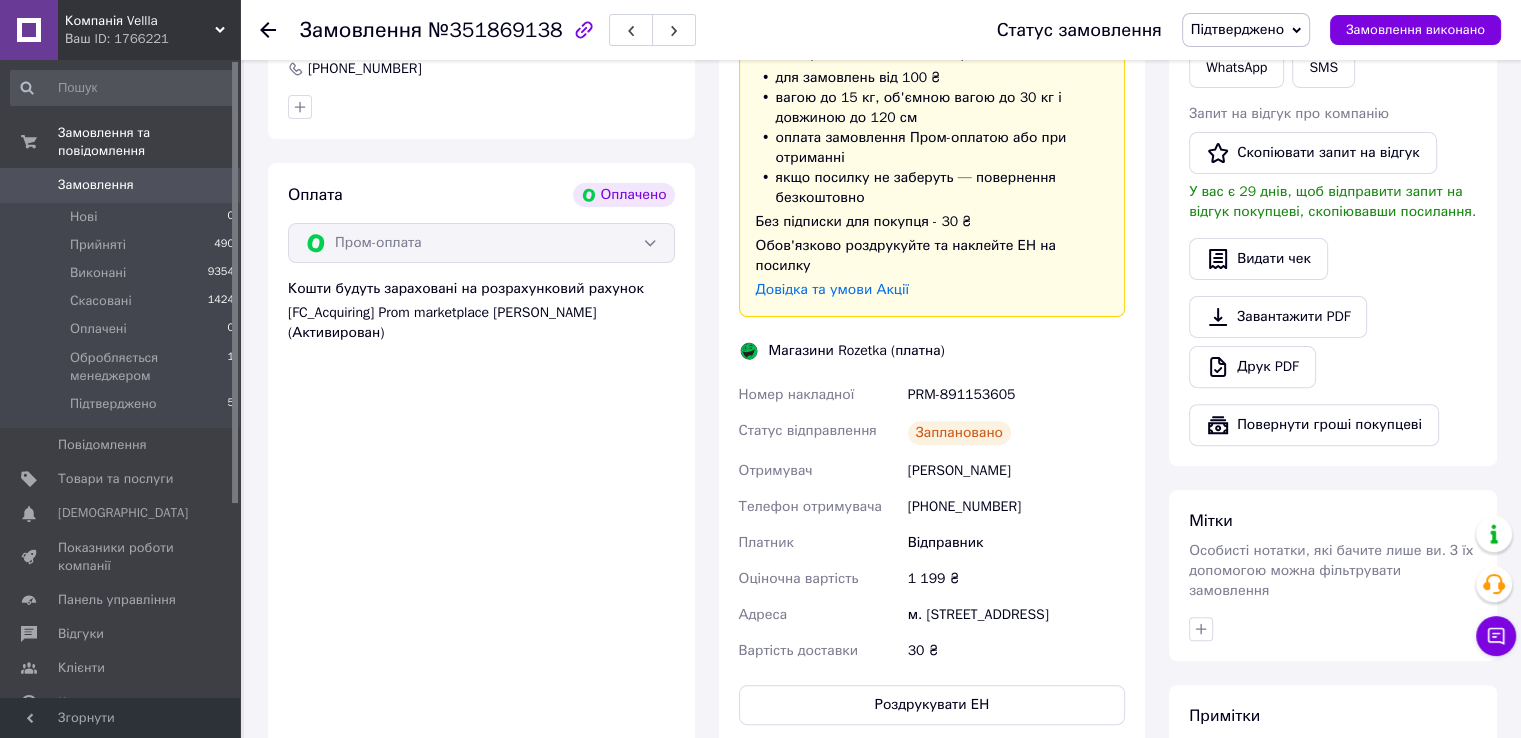 click 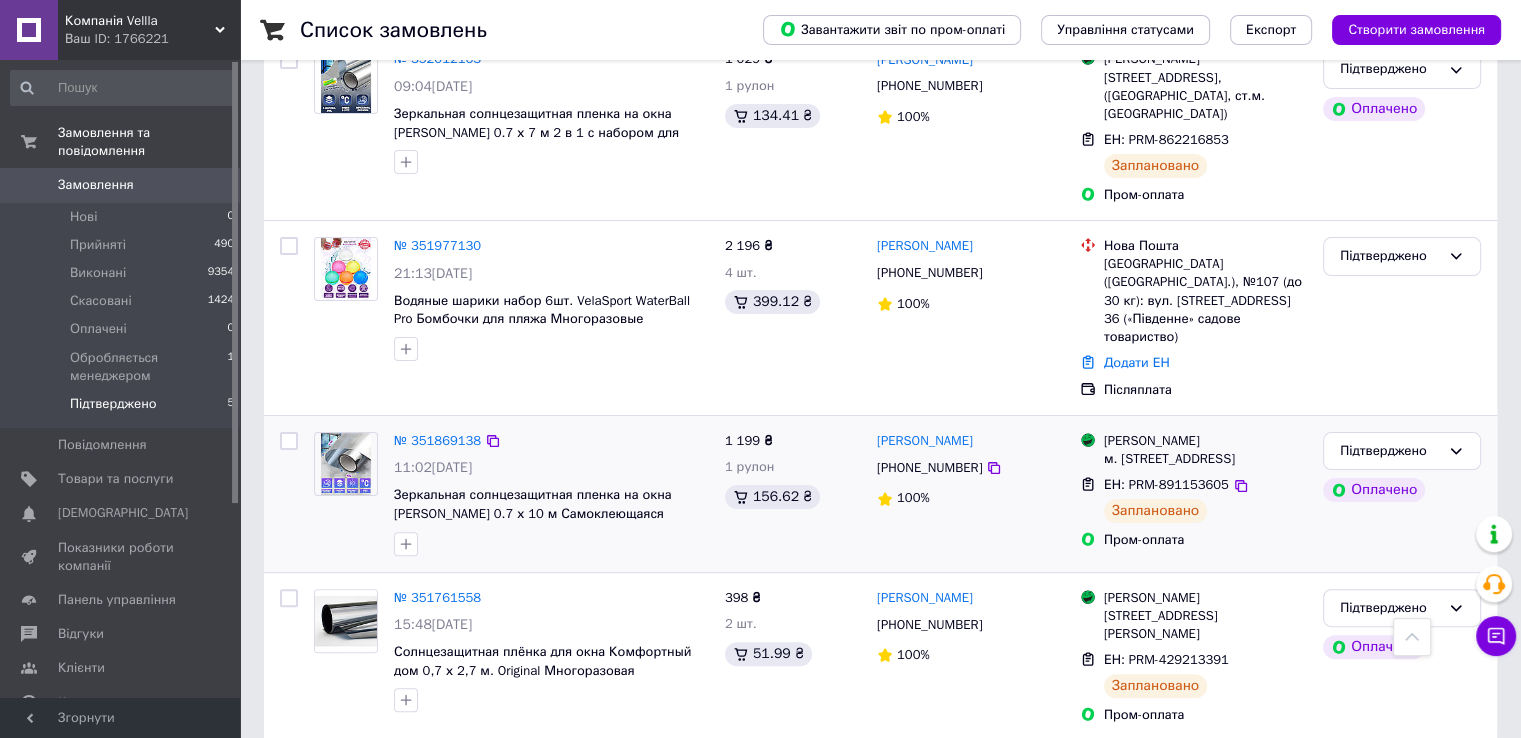scroll, scrollTop: 439, scrollLeft: 0, axis: vertical 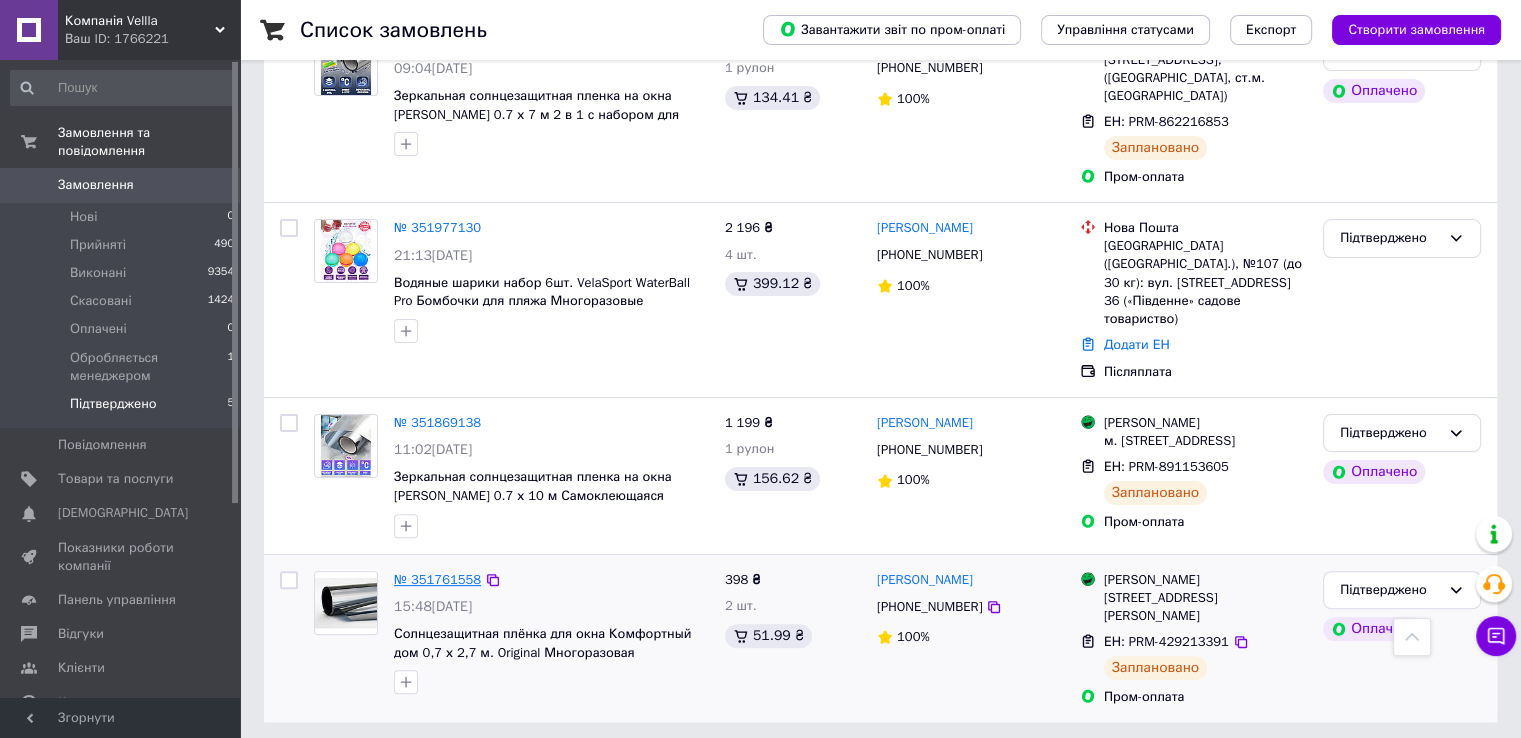 click on "№ 351761558" at bounding box center (437, 579) 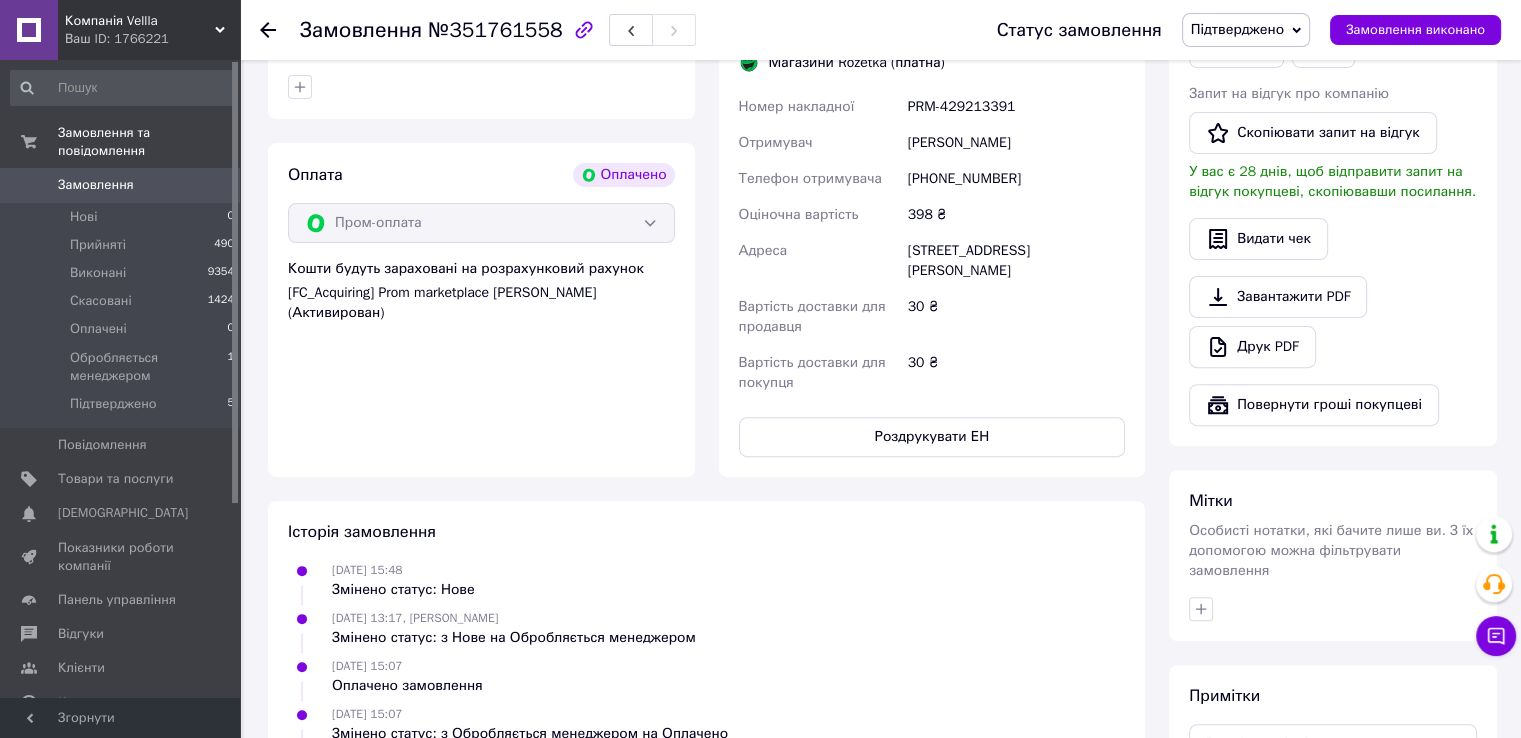 scroll, scrollTop: 780, scrollLeft: 0, axis: vertical 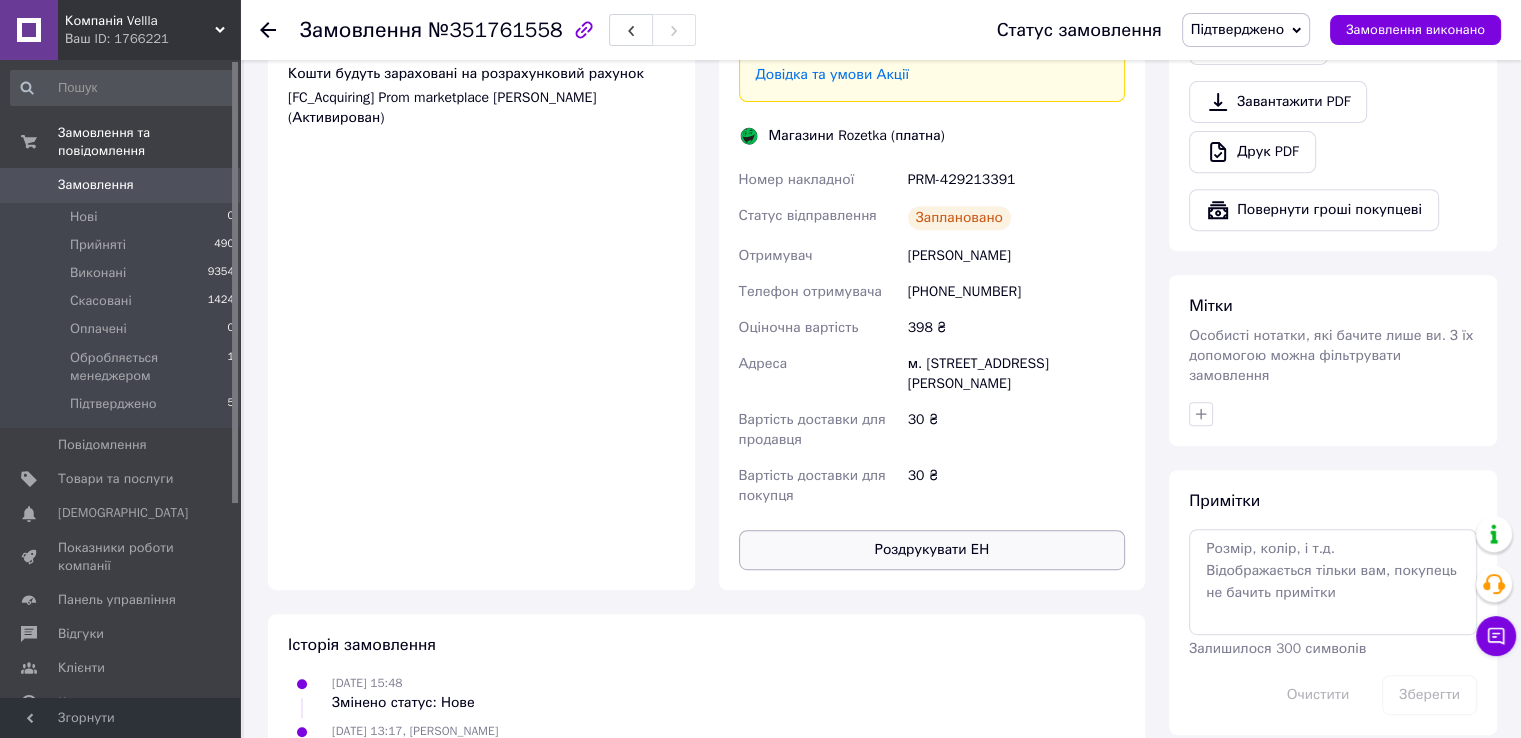click on "Роздрукувати ЕН" at bounding box center (932, 550) 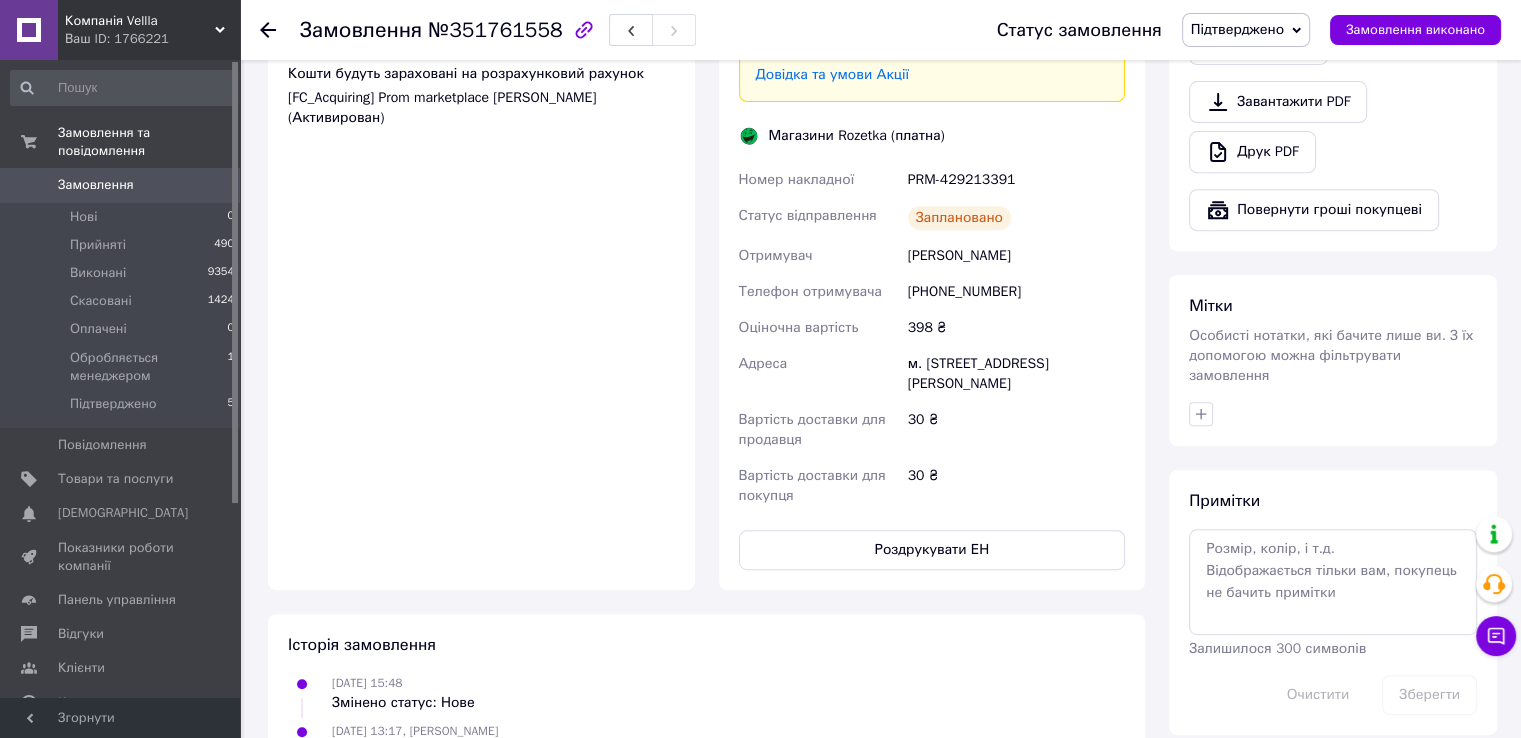 click at bounding box center (280, 30) 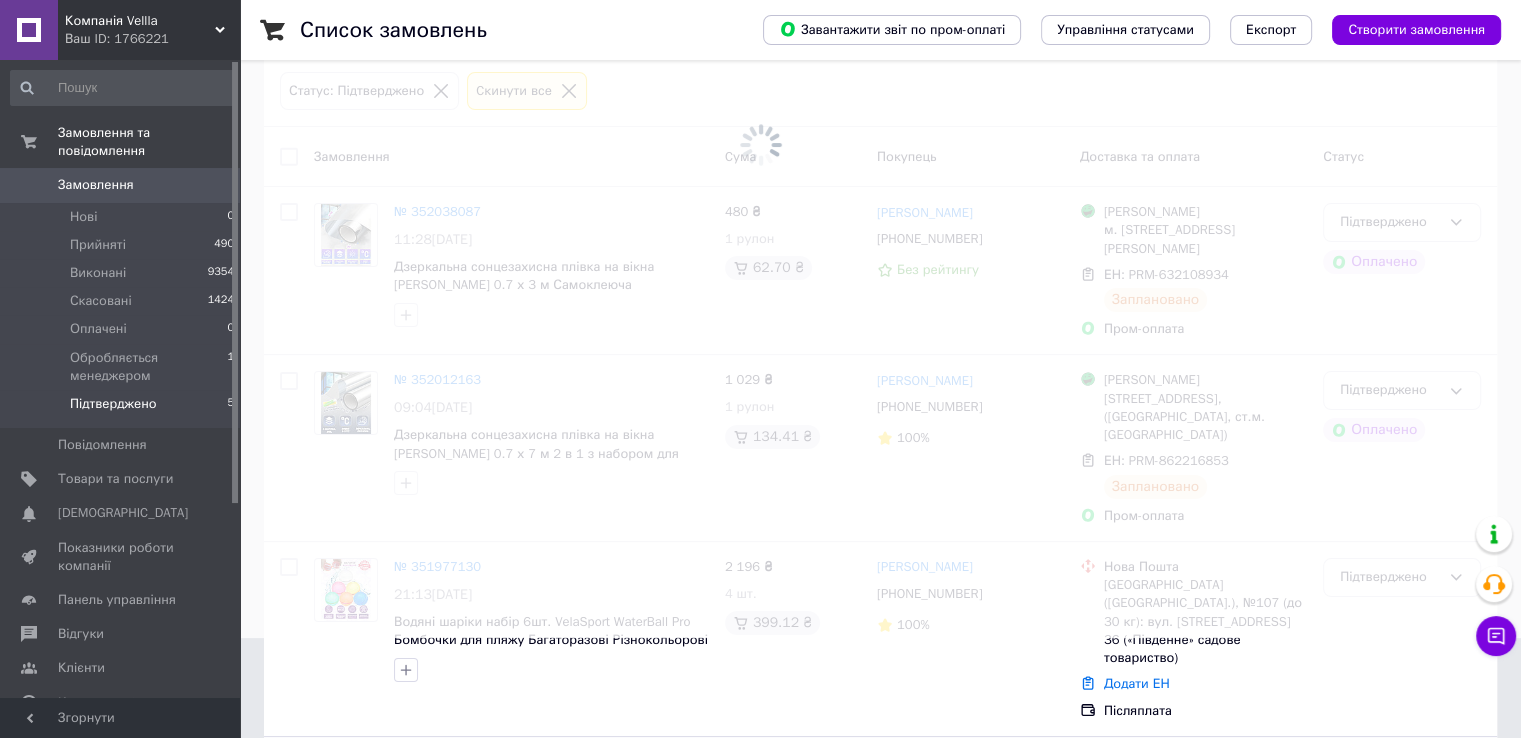 scroll, scrollTop: 0, scrollLeft: 0, axis: both 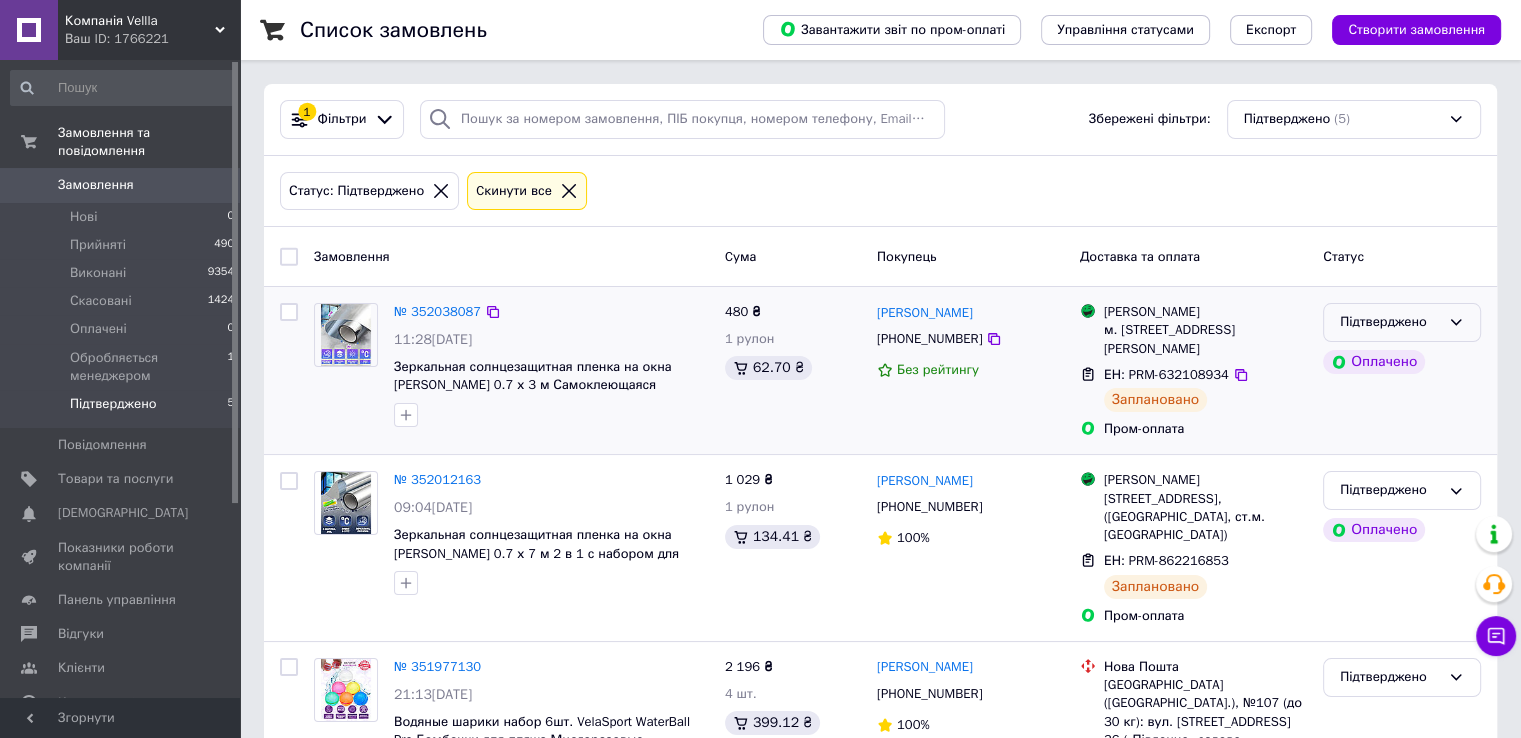 click on "Підтверджено" at bounding box center (1390, 322) 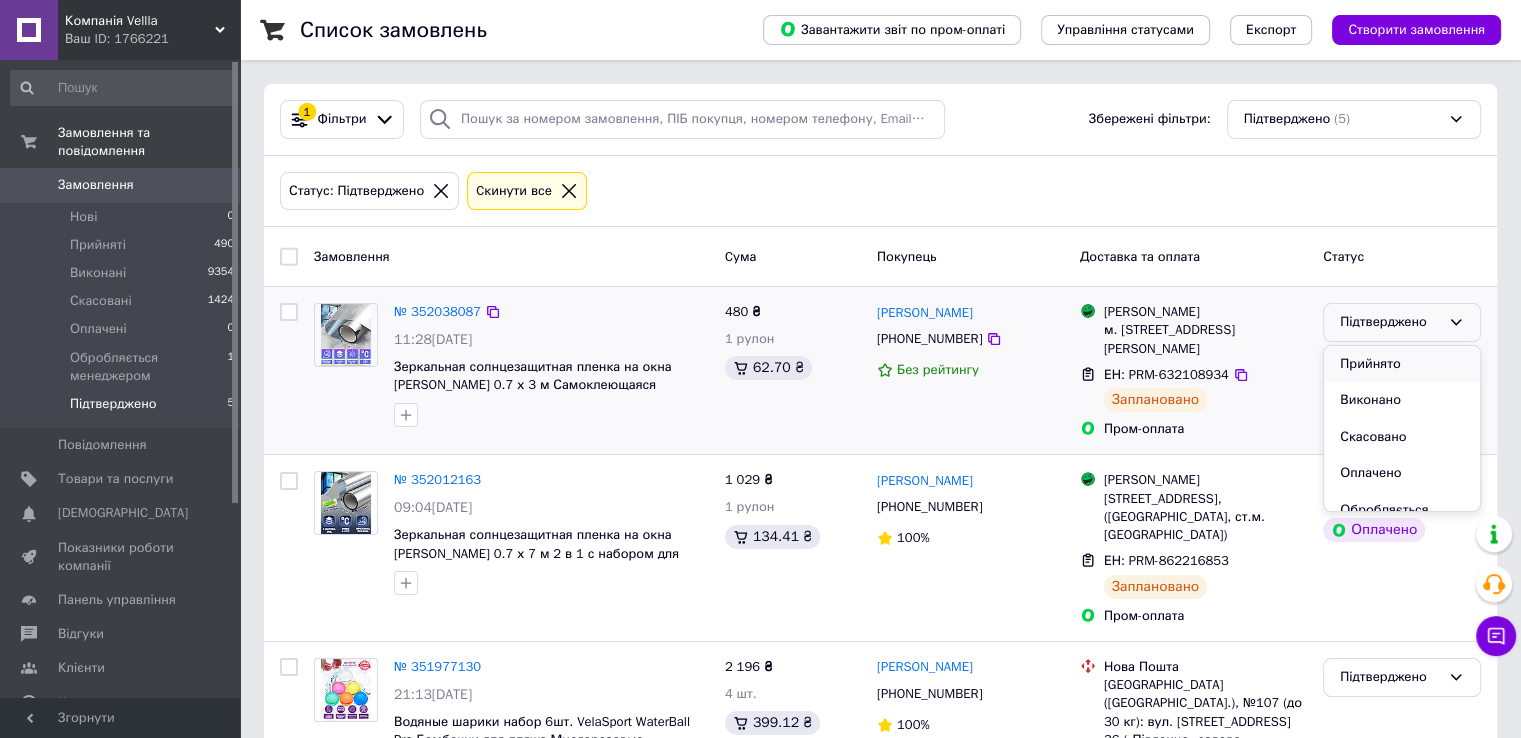 click on "Прийнято" at bounding box center (1402, 364) 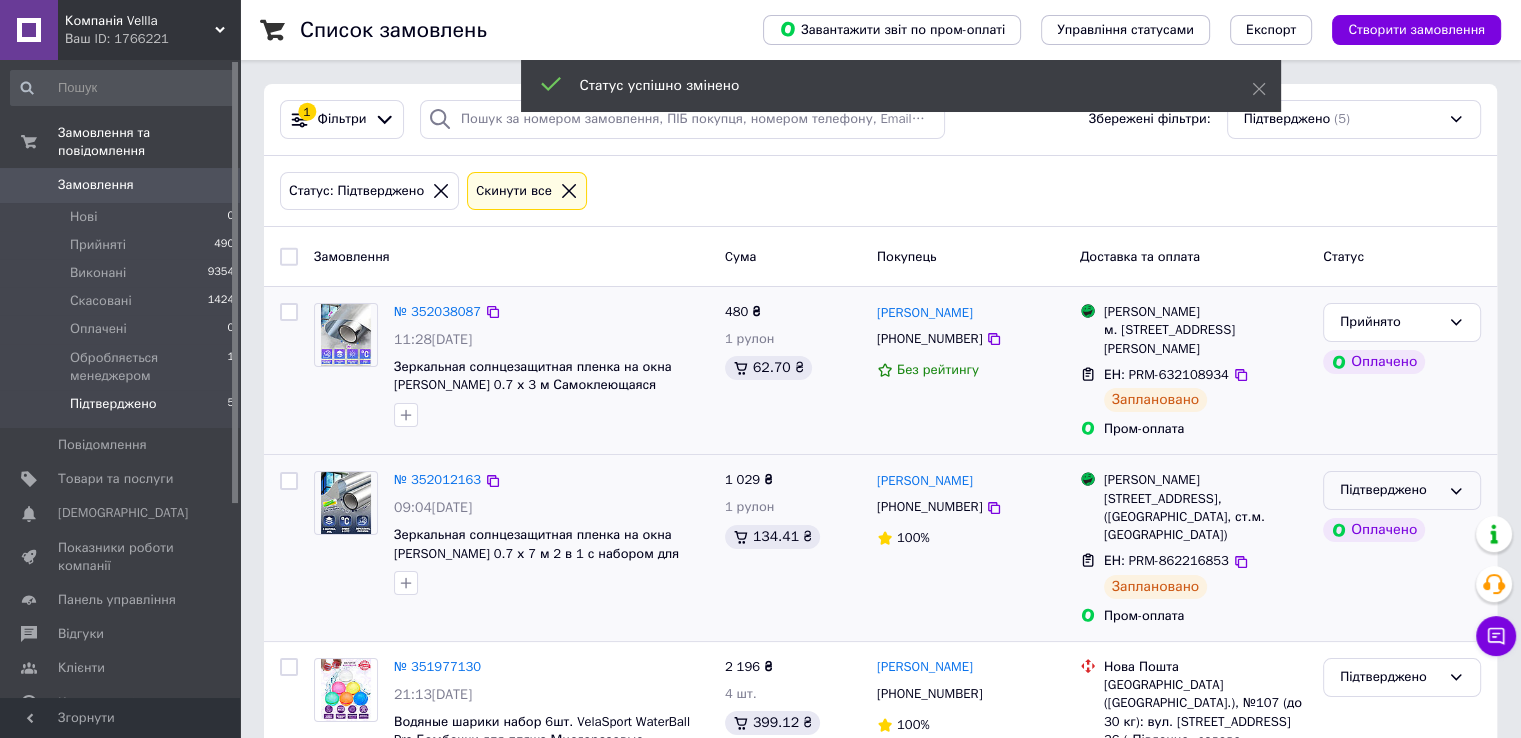 click on "Підтверджено" at bounding box center (1402, 490) 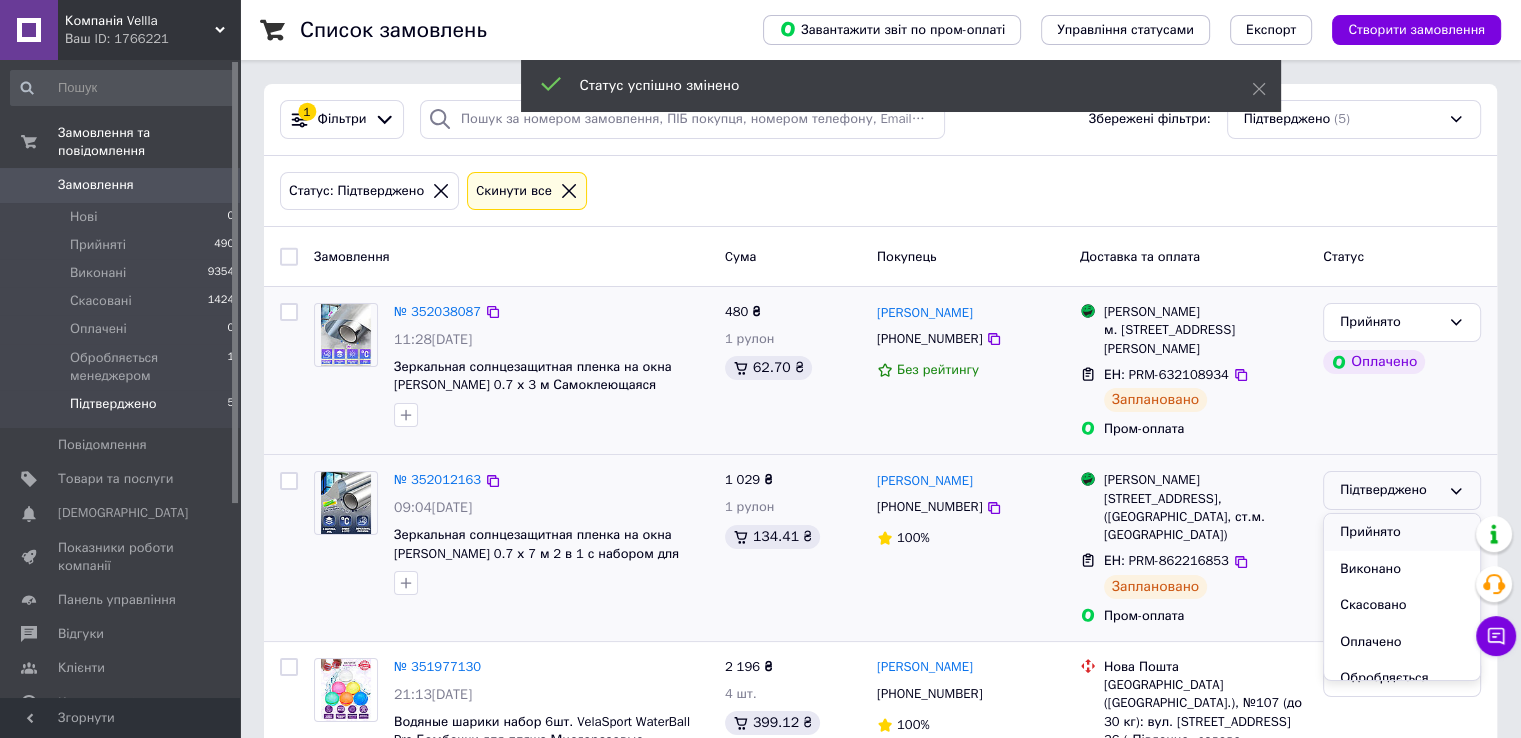 click on "Прийнято" at bounding box center [1402, 532] 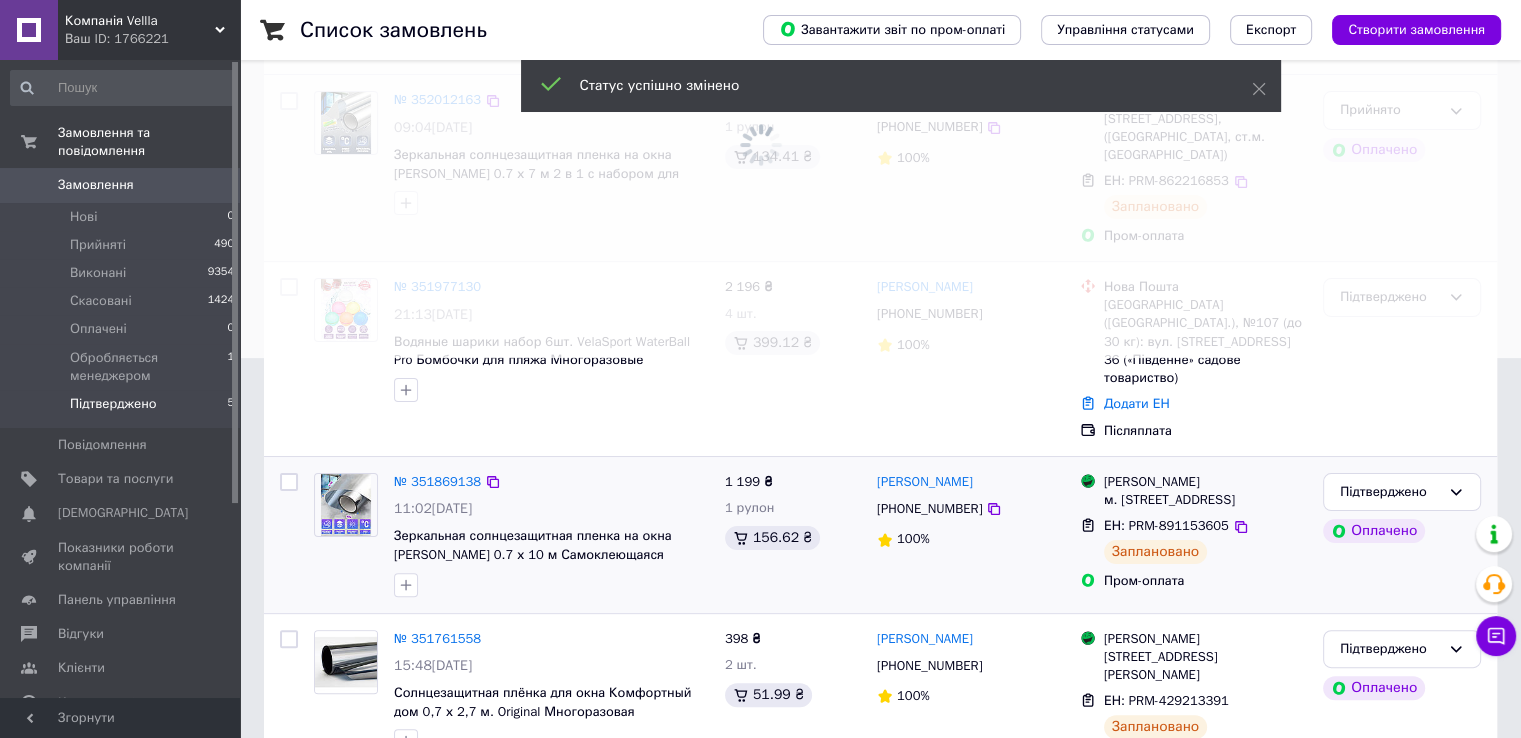 scroll, scrollTop: 439, scrollLeft: 0, axis: vertical 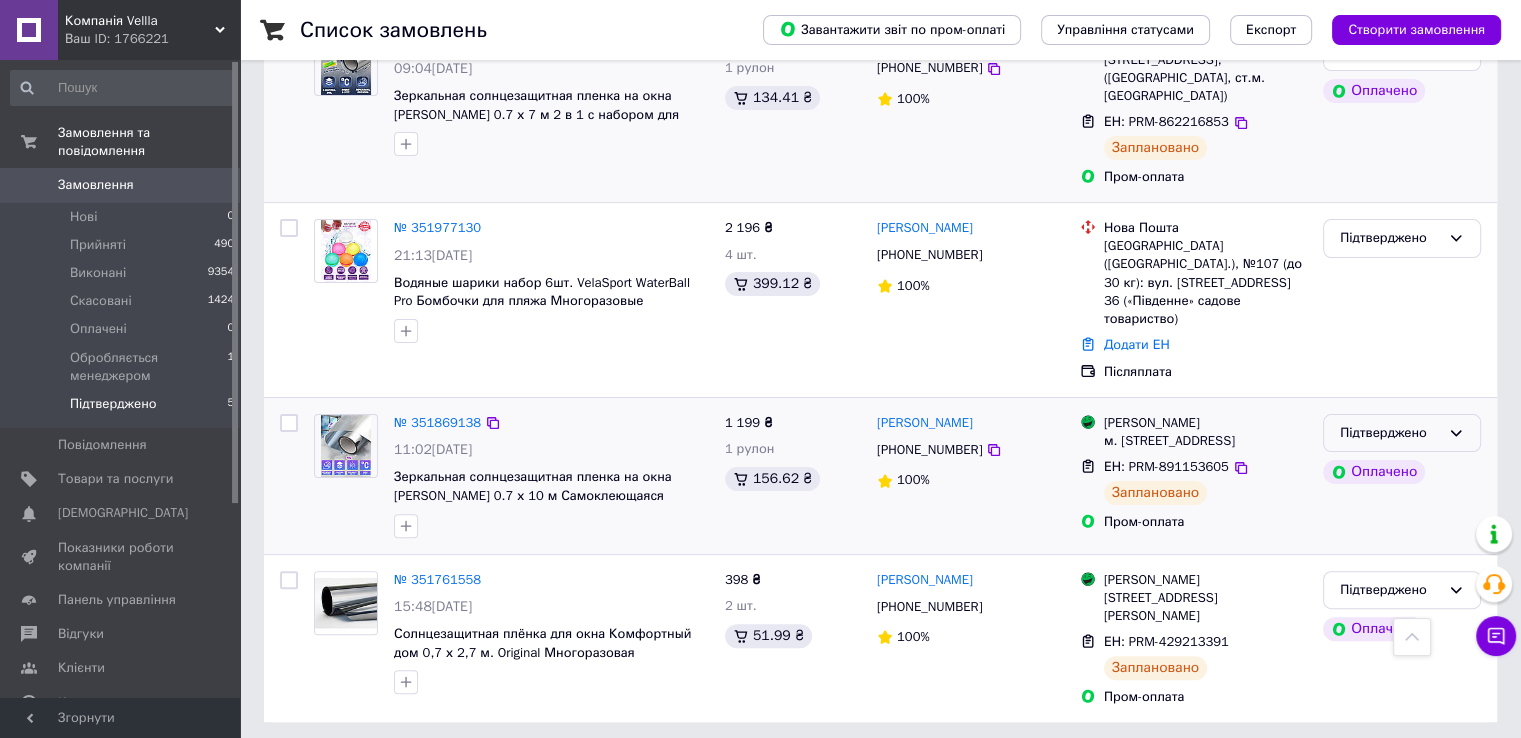 click on "Підтверджено" at bounding box center [1390, 433] 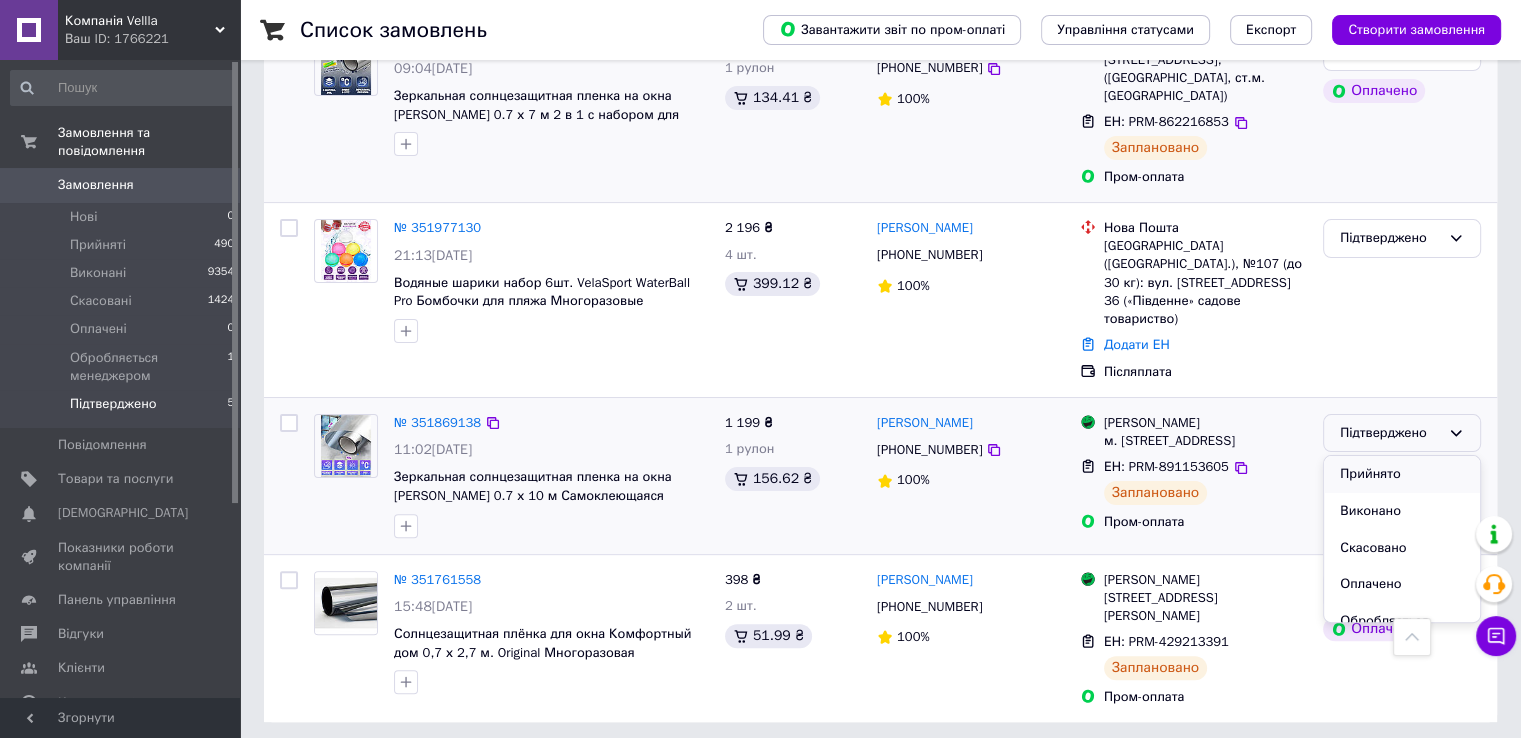 click on "Прийнято" at bounding box center [1402, 474] 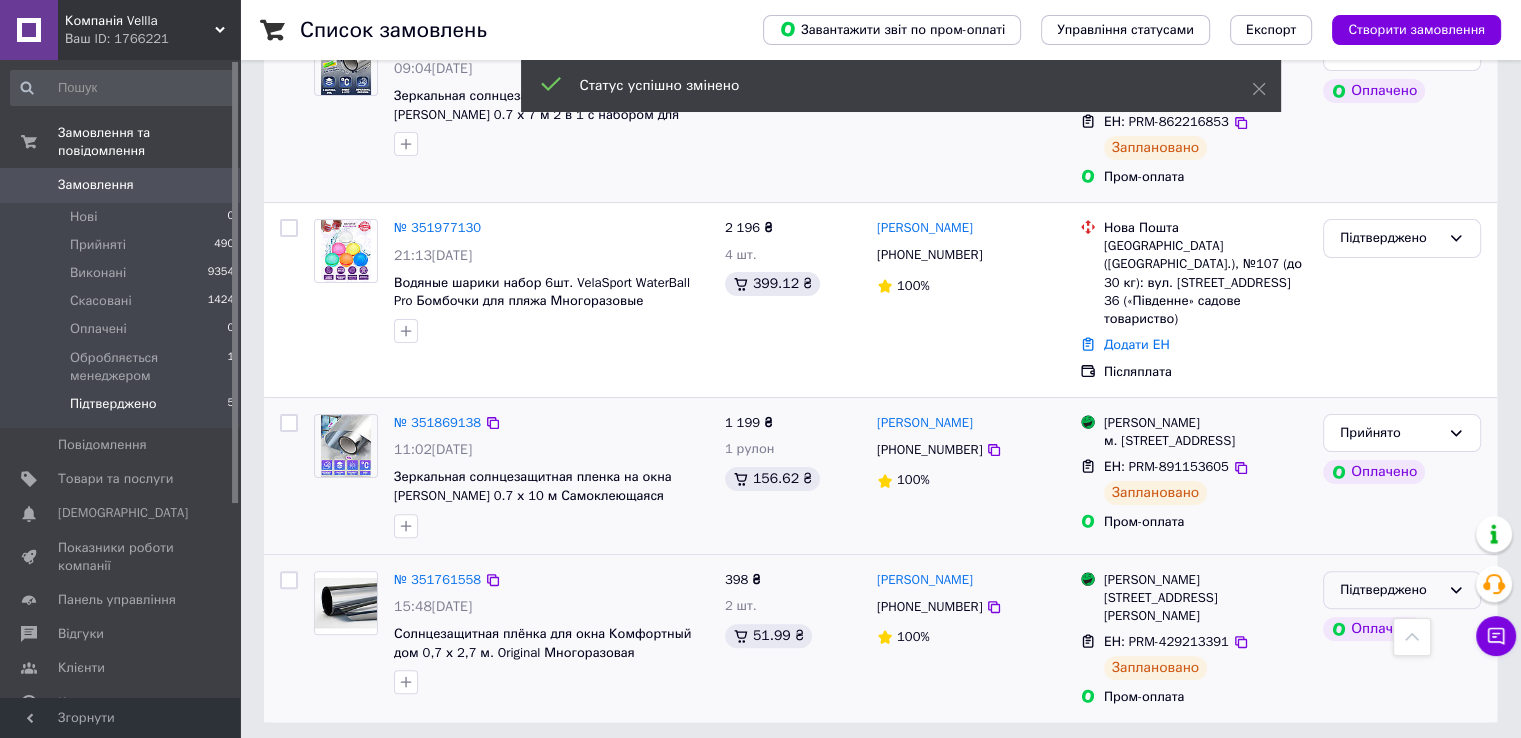 click on "Підтверджено" at bounding box center [1390, 590] 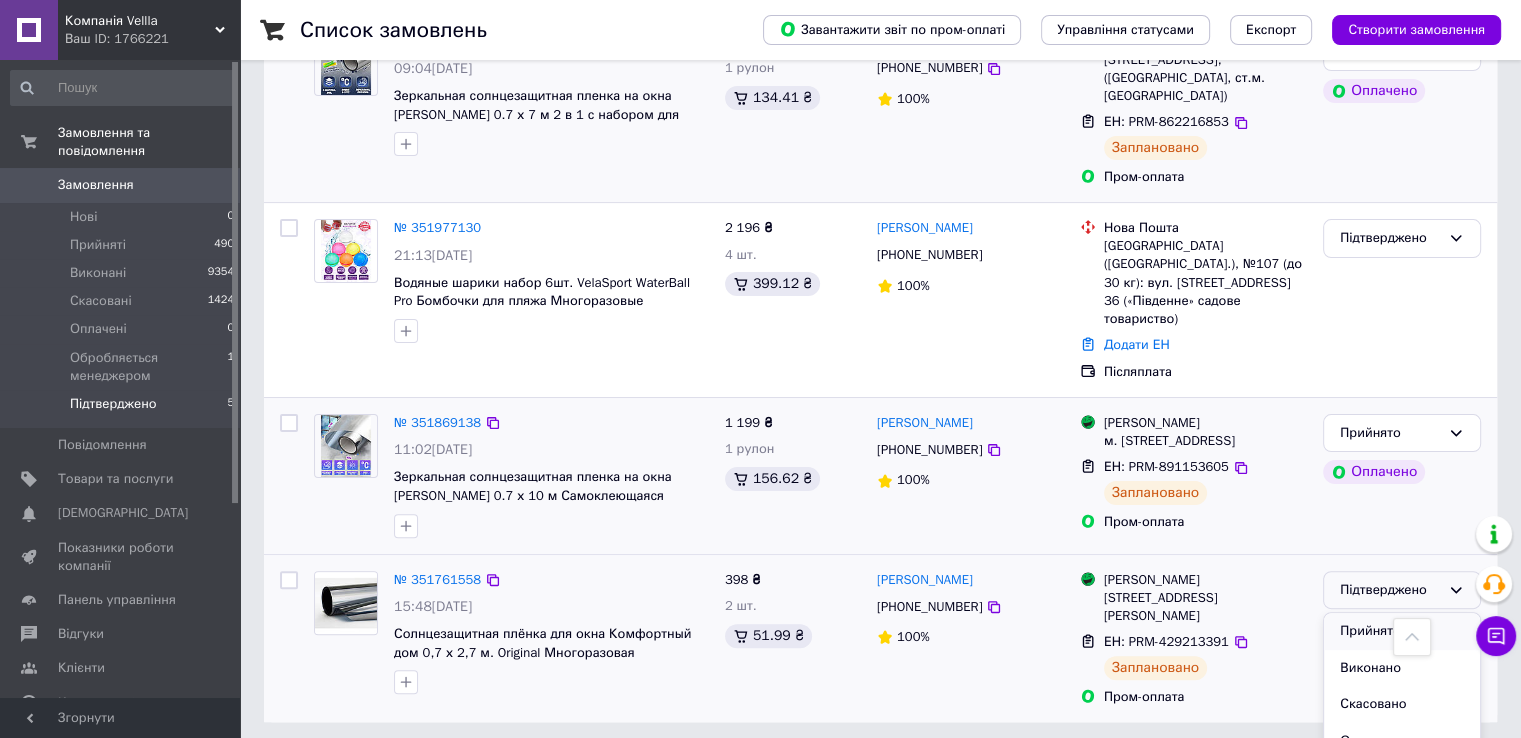 click on "Прийнято" at bounding box center [1402, 631] 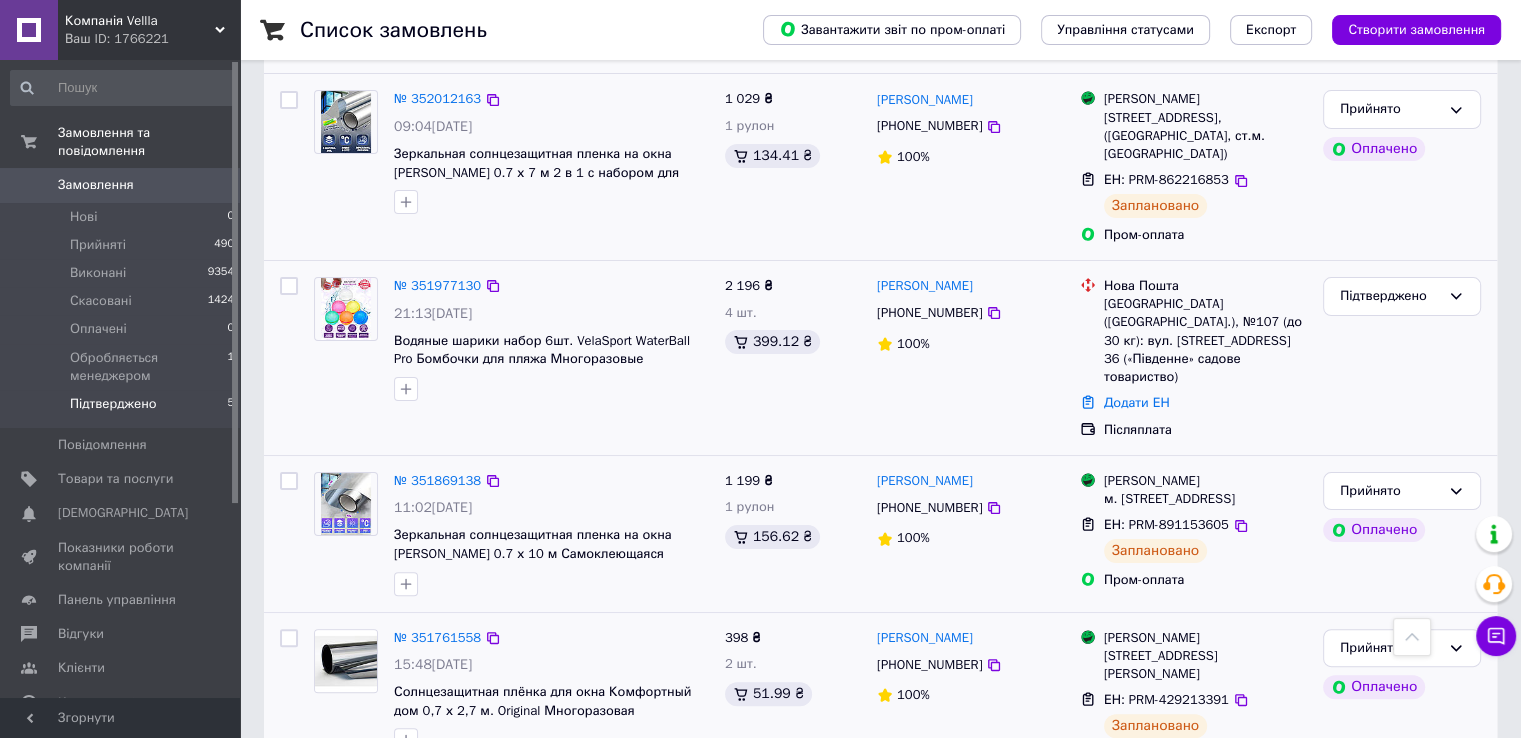 scroll, scrollTop: 339, scrollLeft: 0, axis: vertical 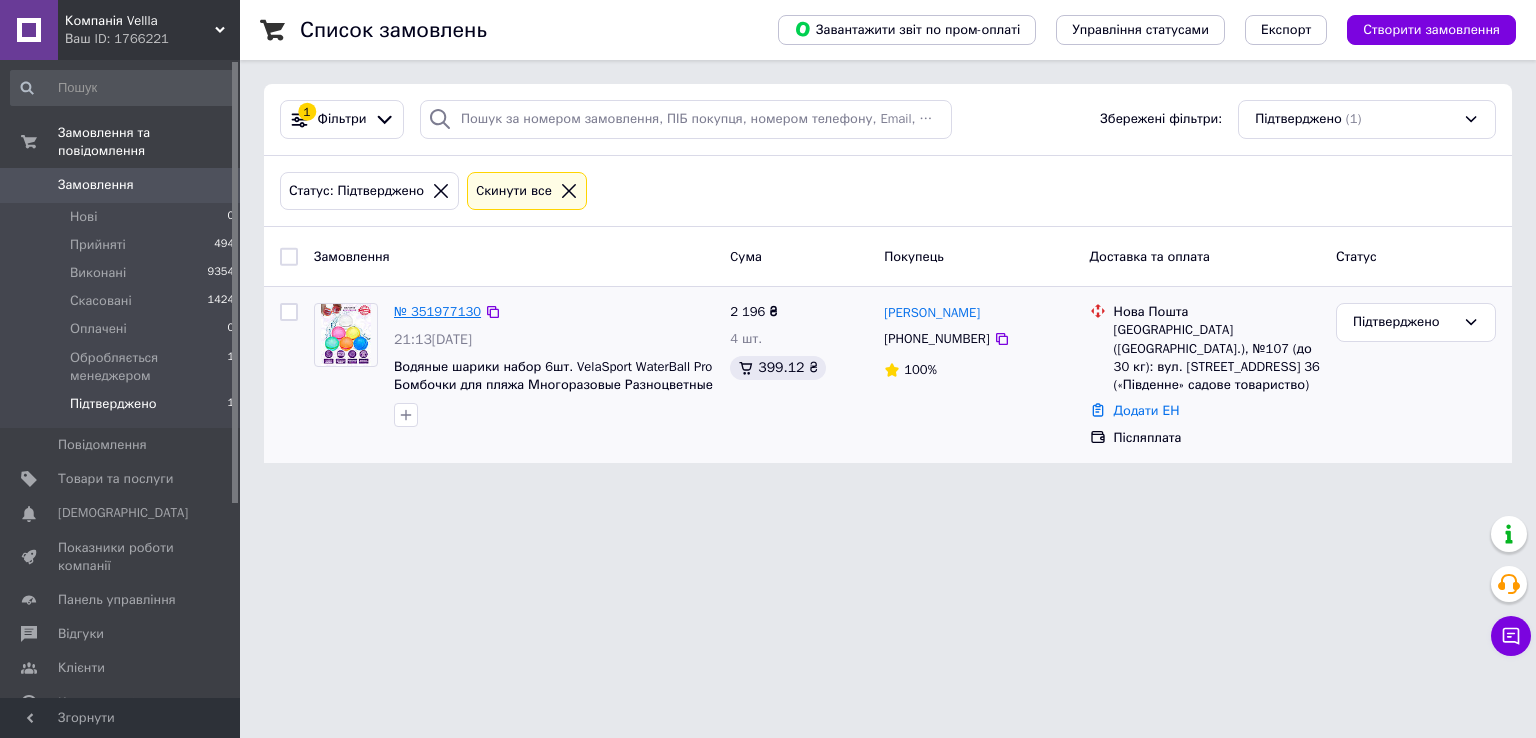 click on "№ 351977130" at bounding box center (437, 311) 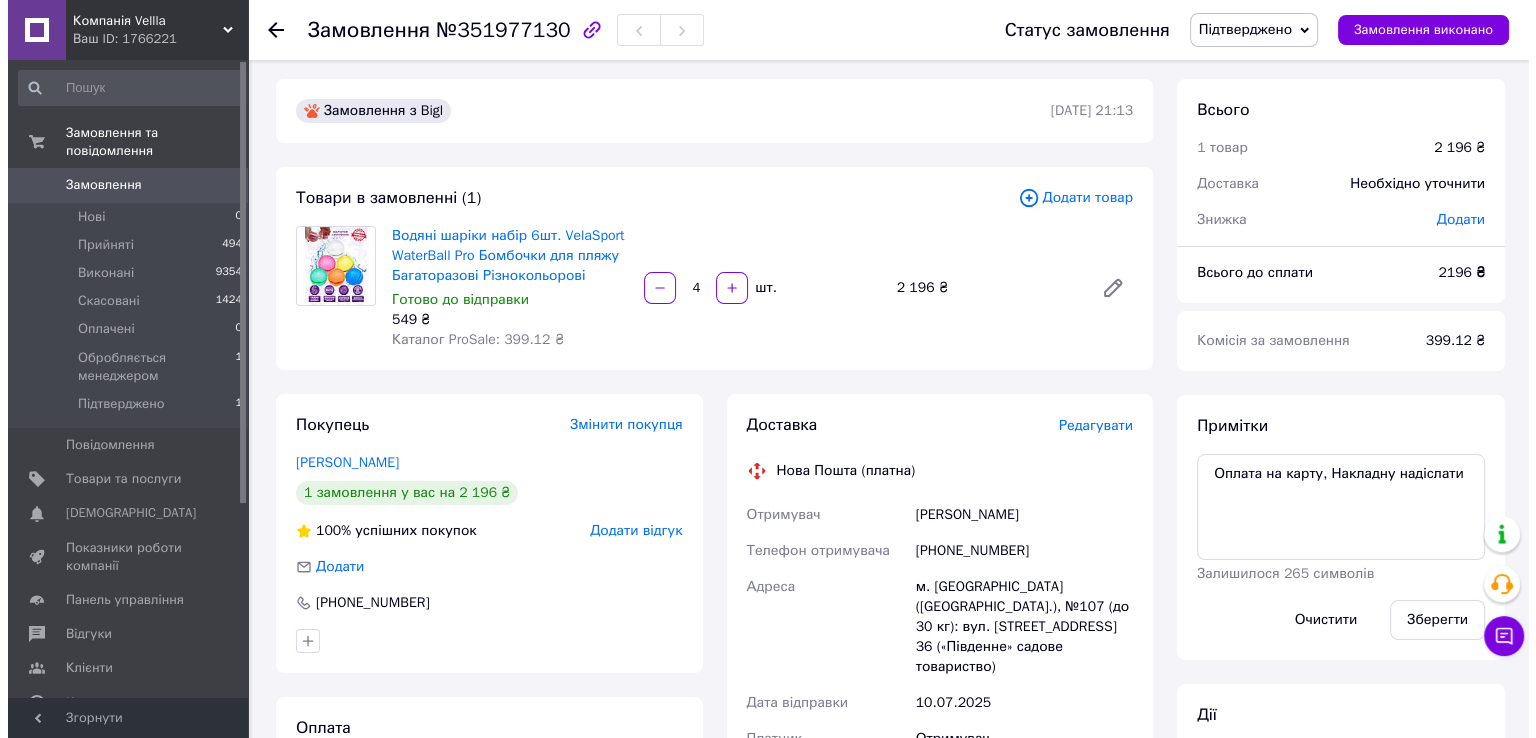 scroll, scrollTop: 0, scrollLeft: 0, axis: both 